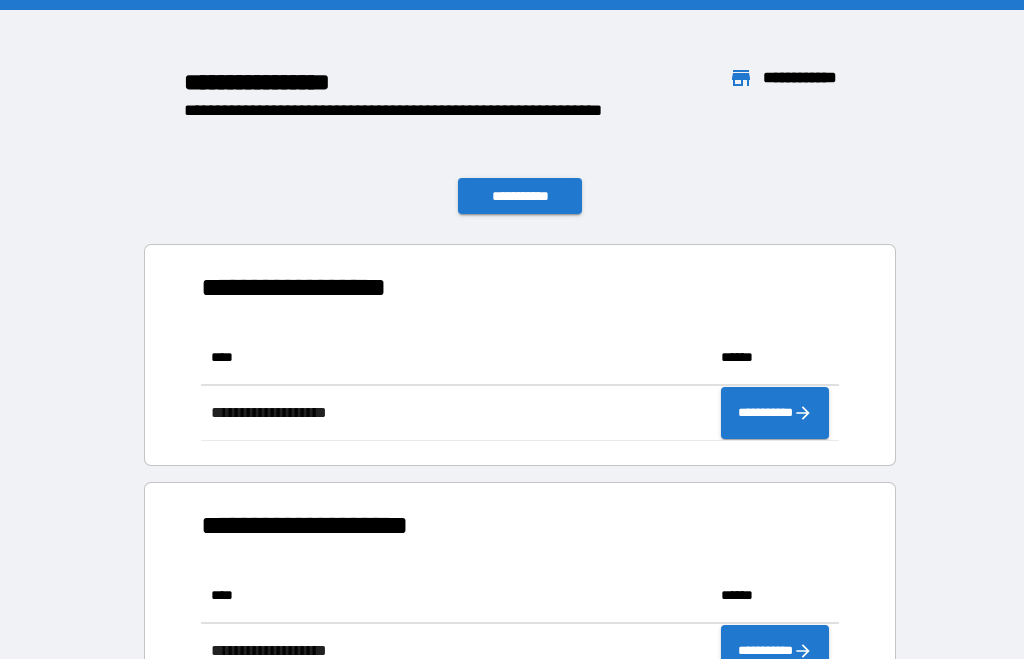 scroll, scrollTop: 0, scrollLeft: 0, axis: both 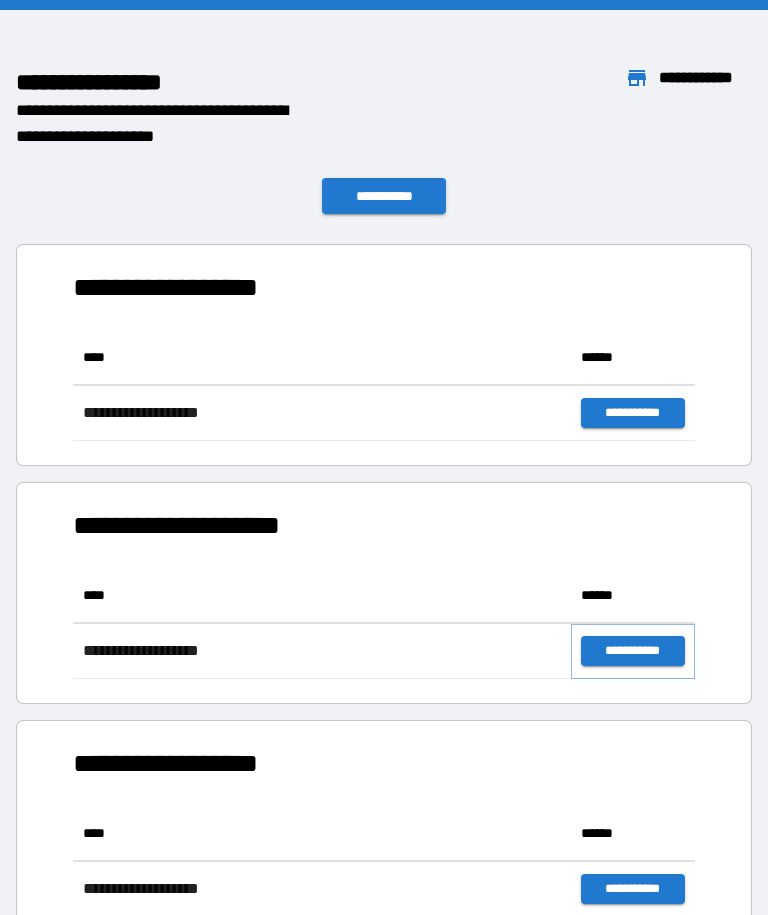click on "**********" at bounding box center (633, 651) 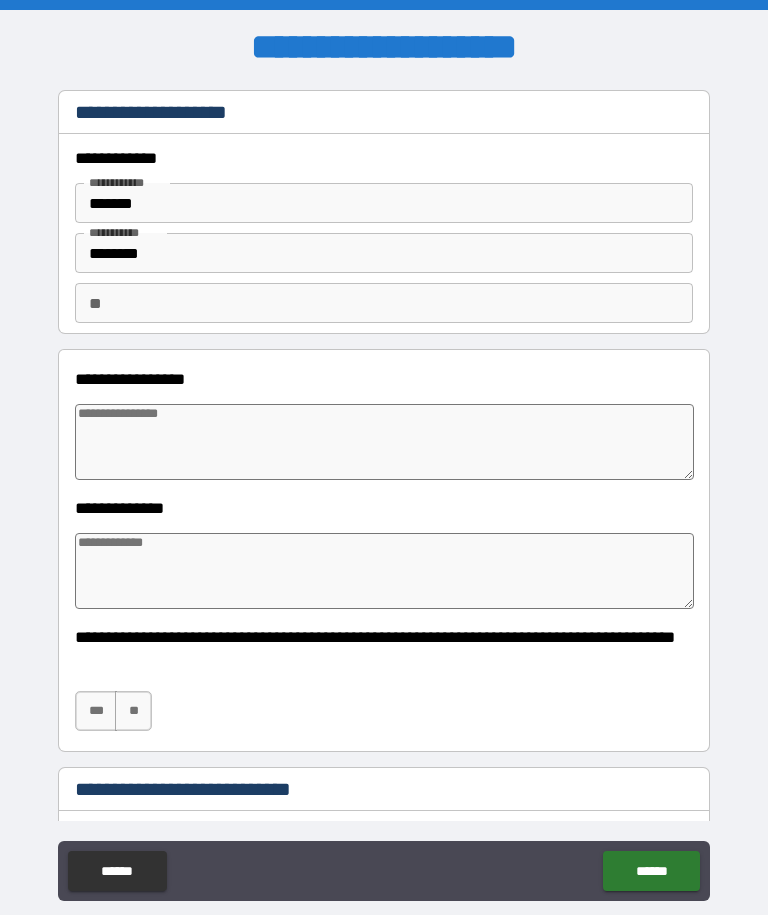 type on "*" 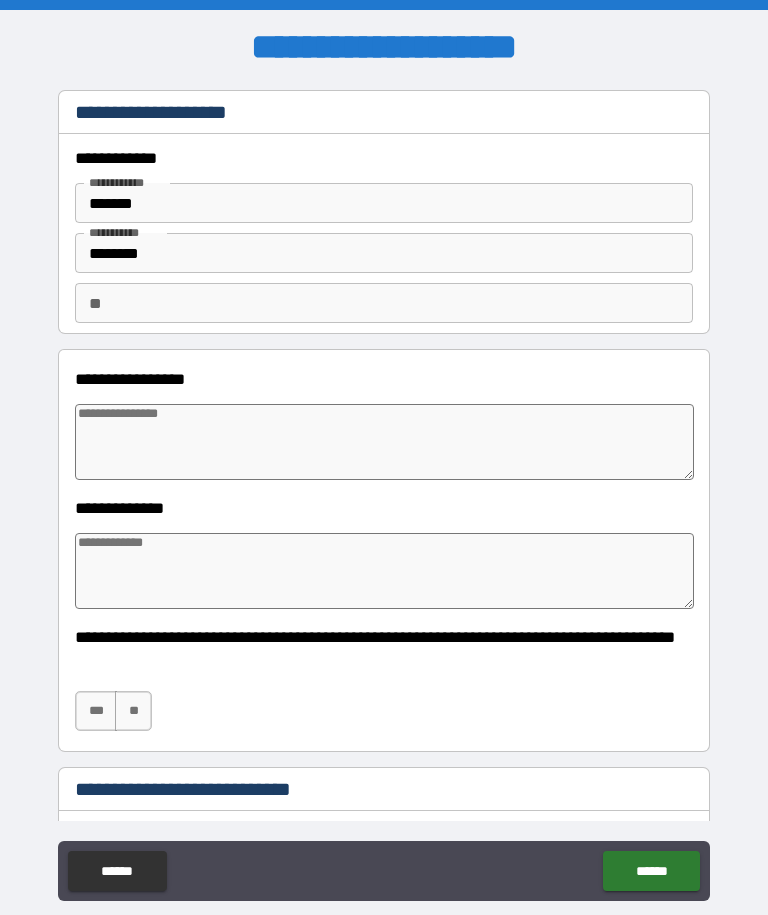 type on "*" 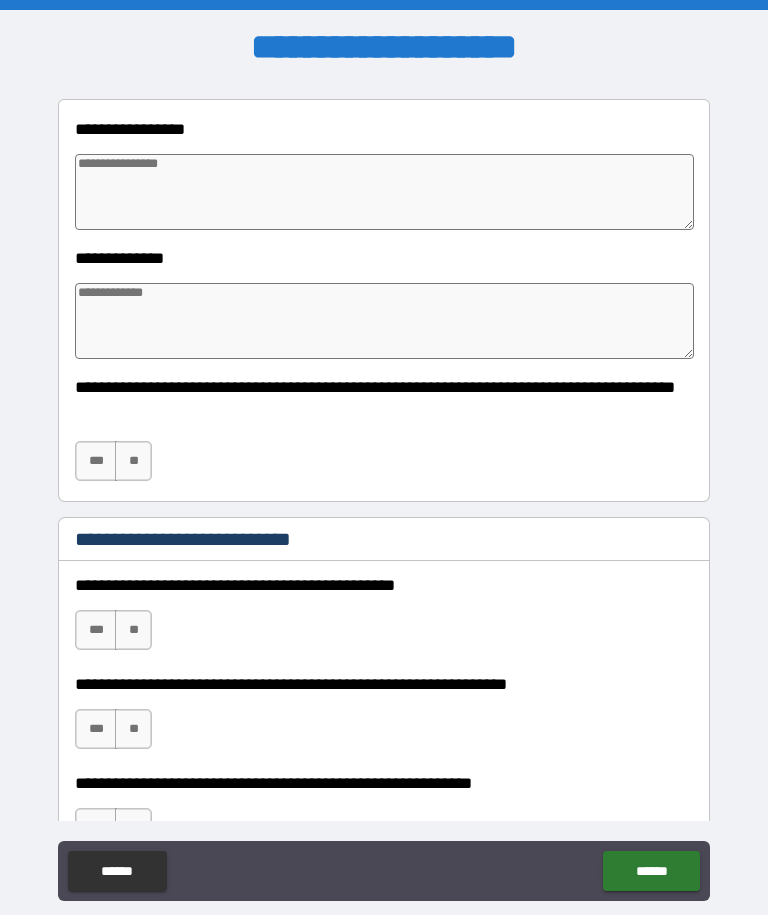 scroll, scrollTop: 249, scrollLeft: 0, axis: vertical 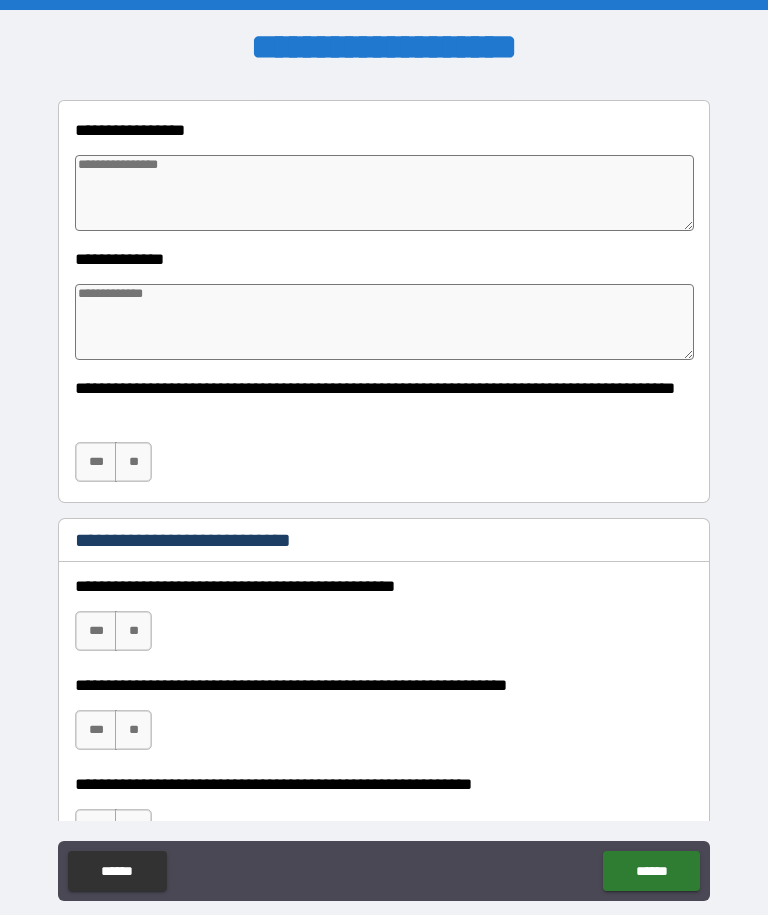 click at bounding box center [384, 193] 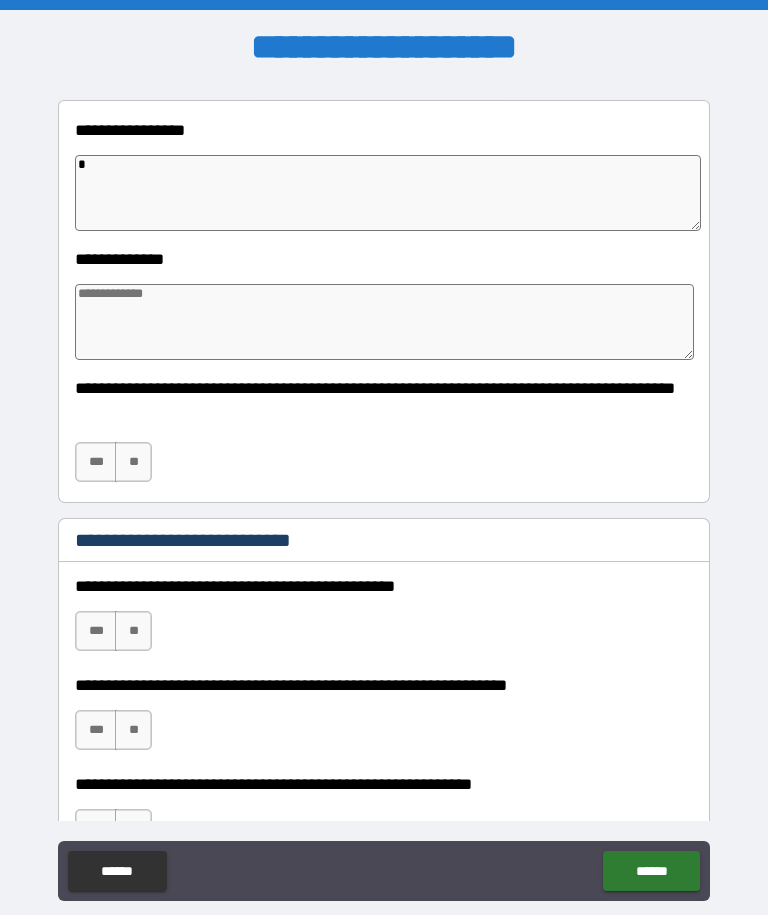 type on "*" 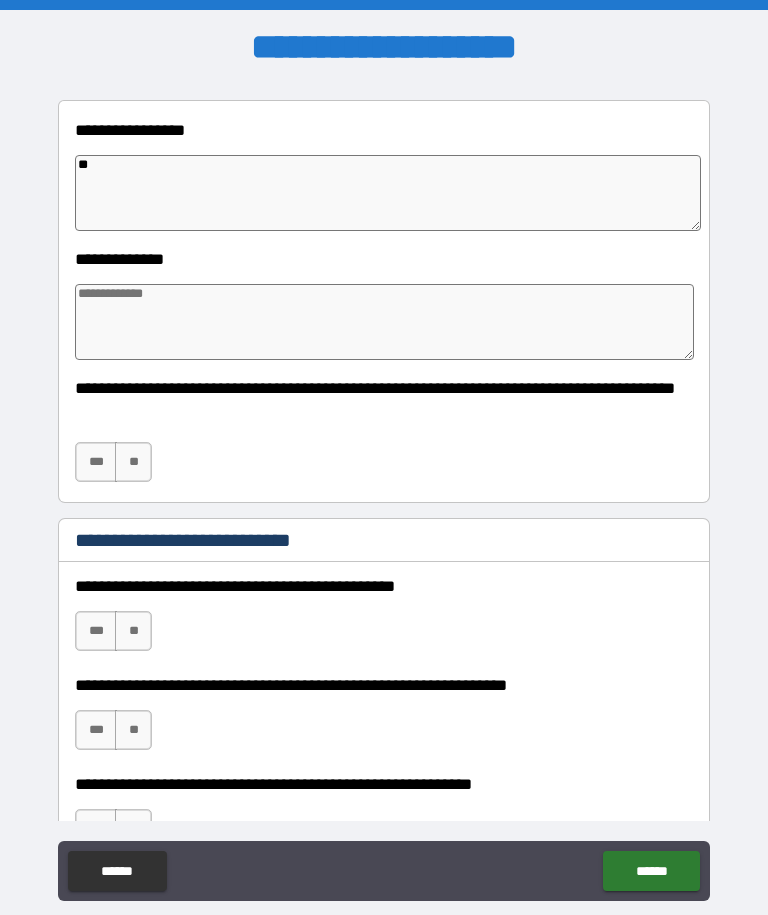 type on "*" 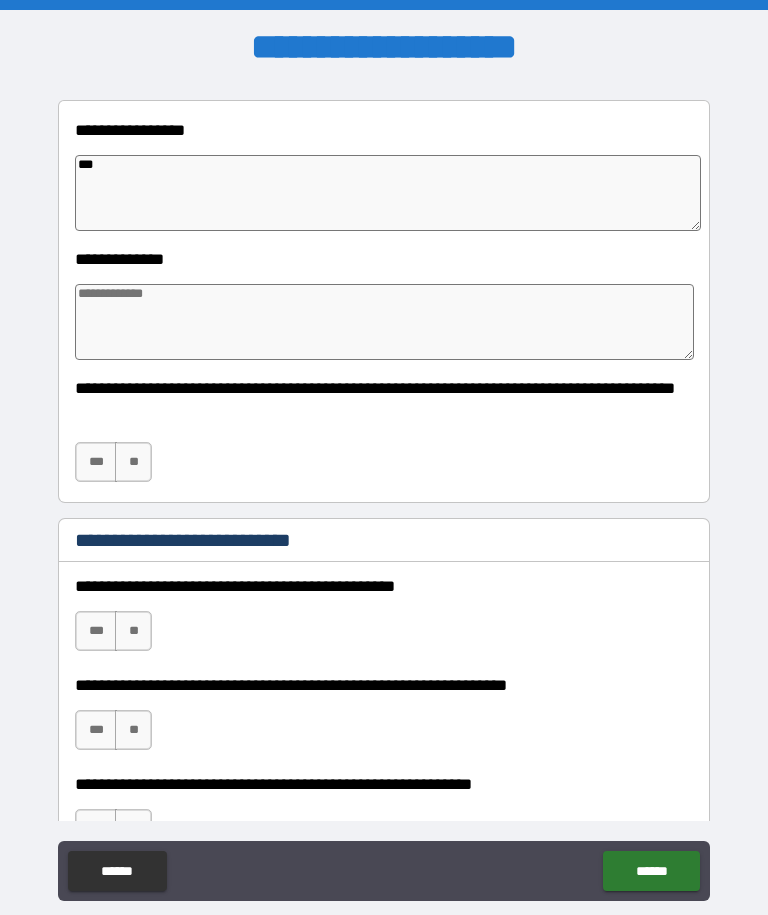 type on "*" 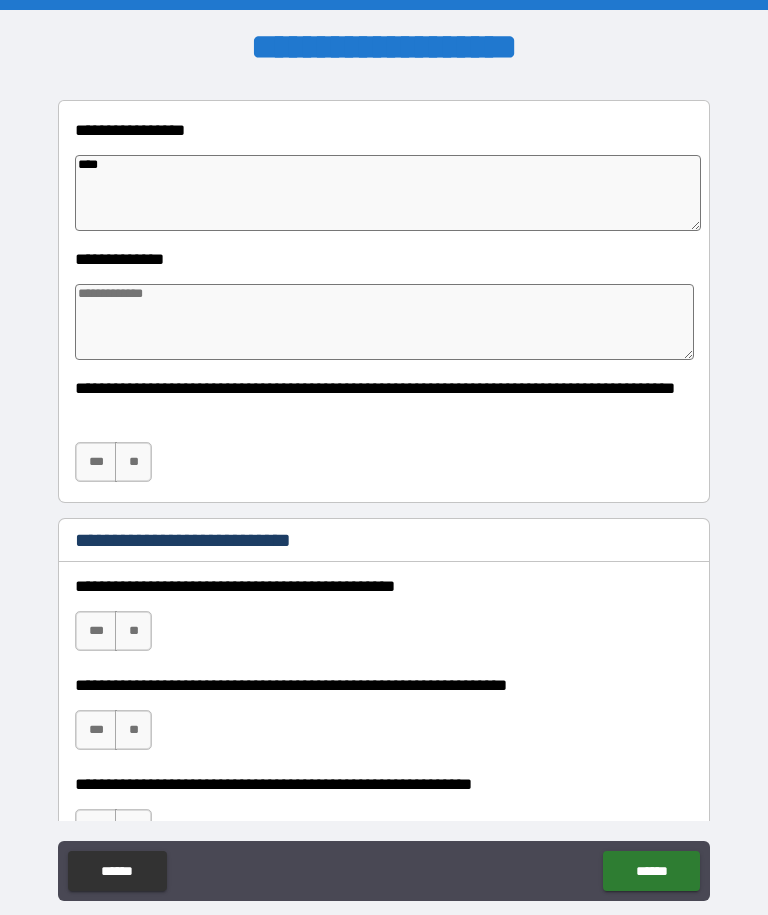 type on "*" 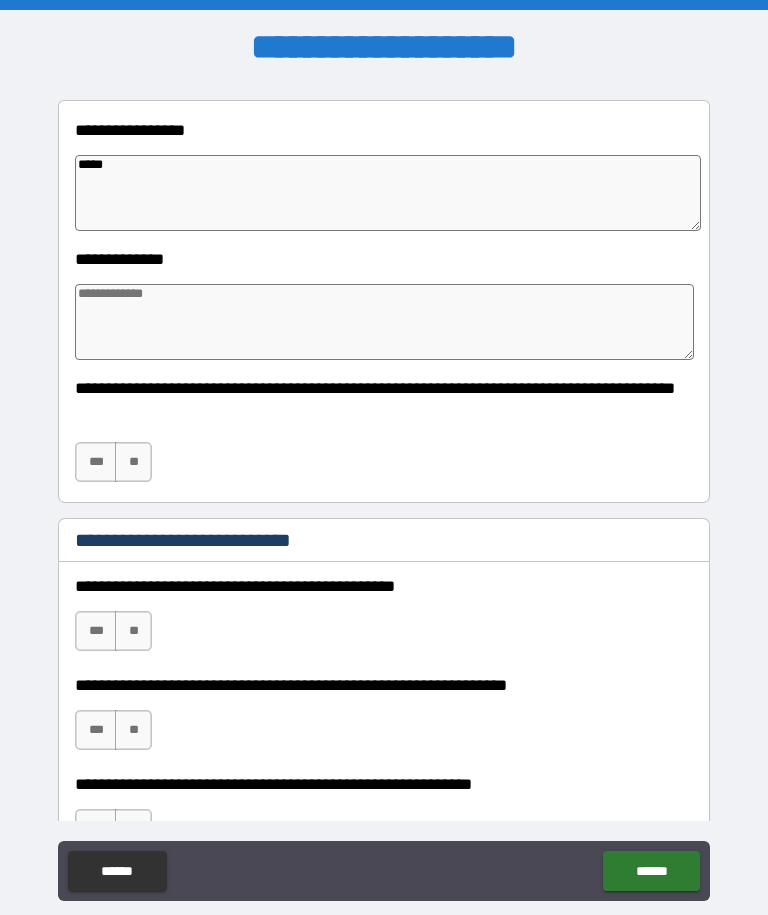 type on "*" 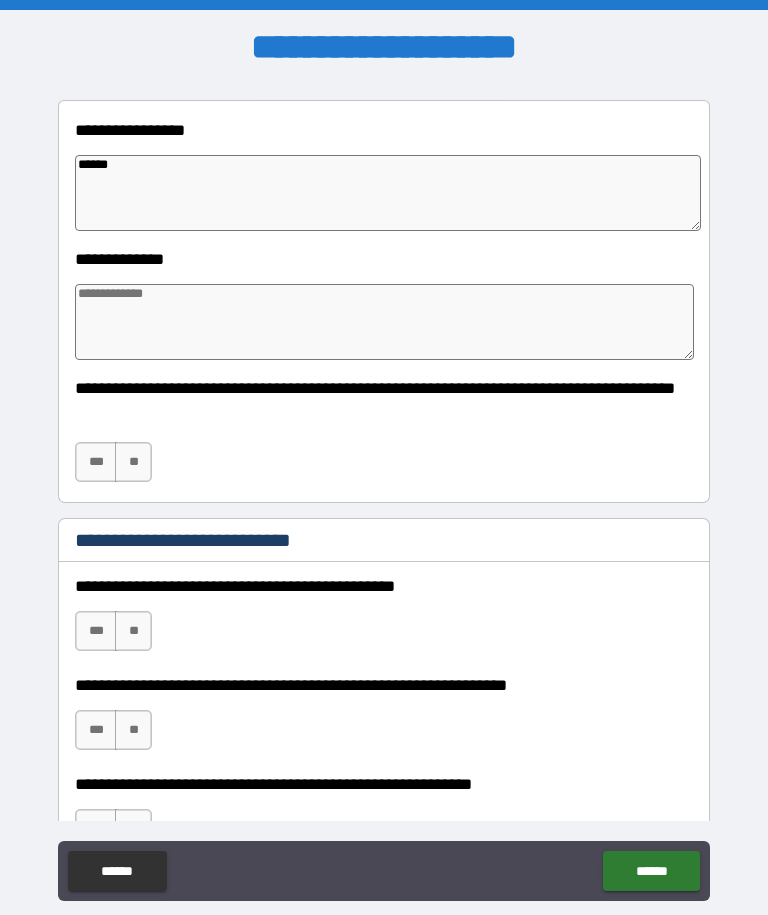 type on "*" 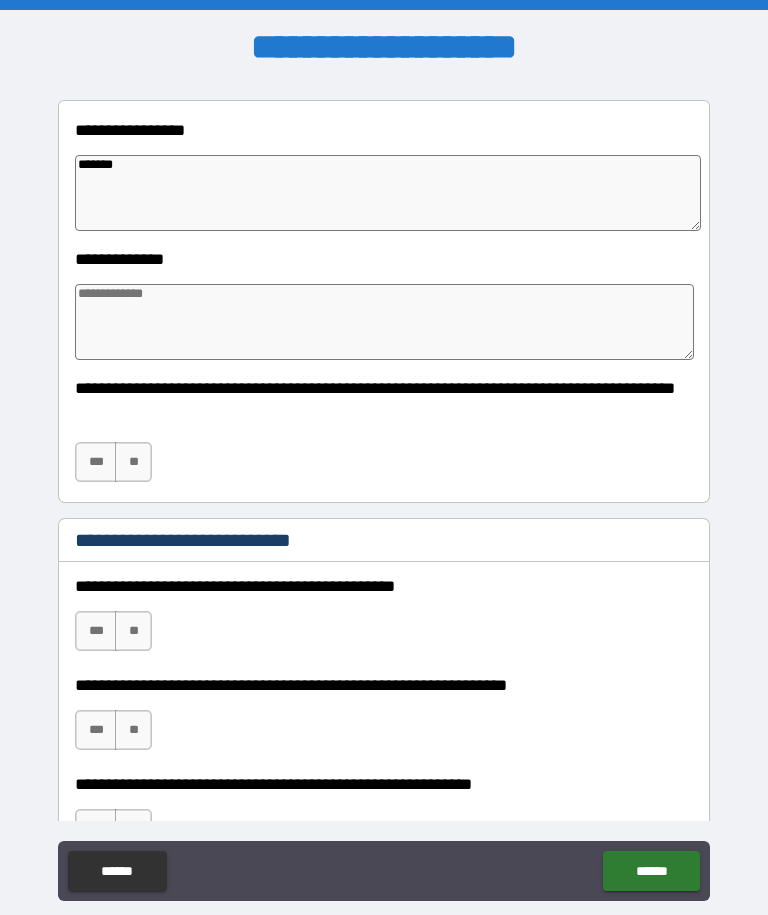 type on "*" 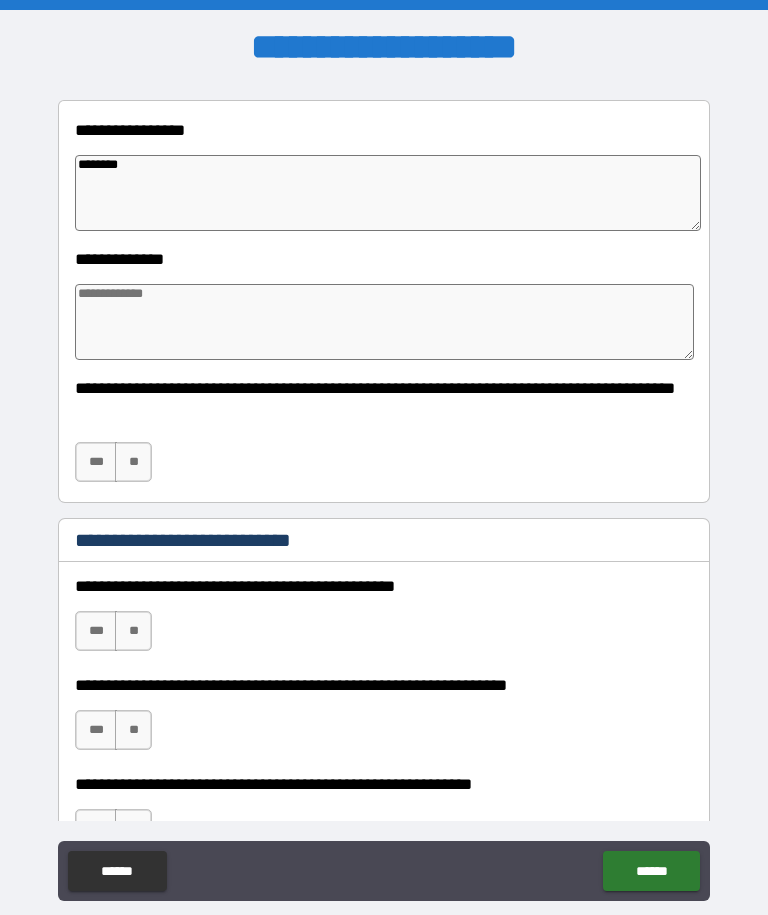 type on "*" 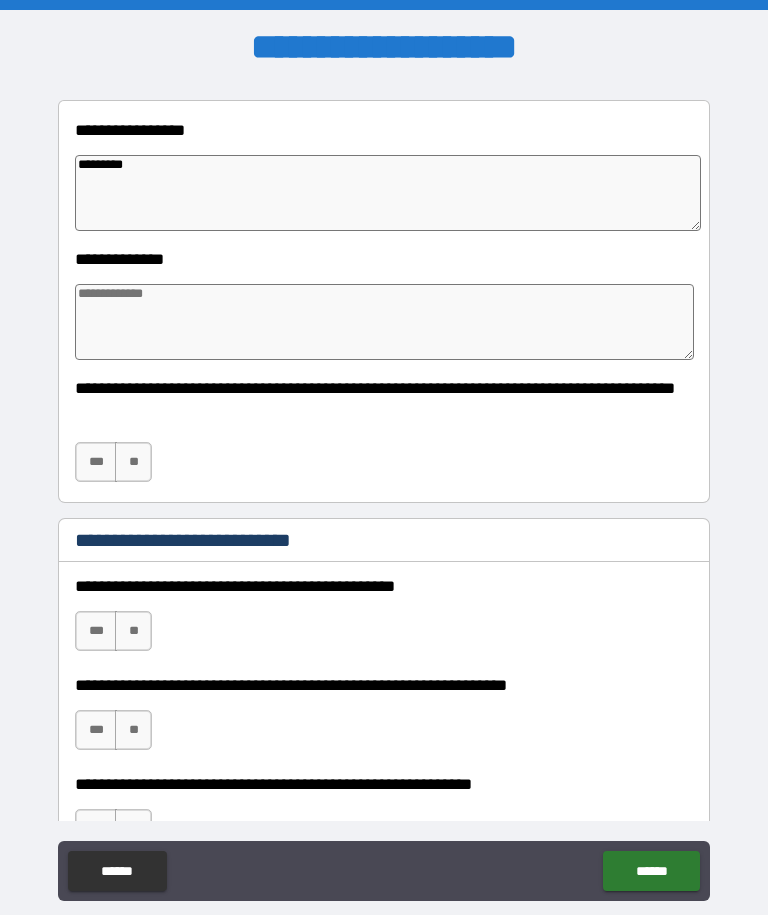 type on "*" 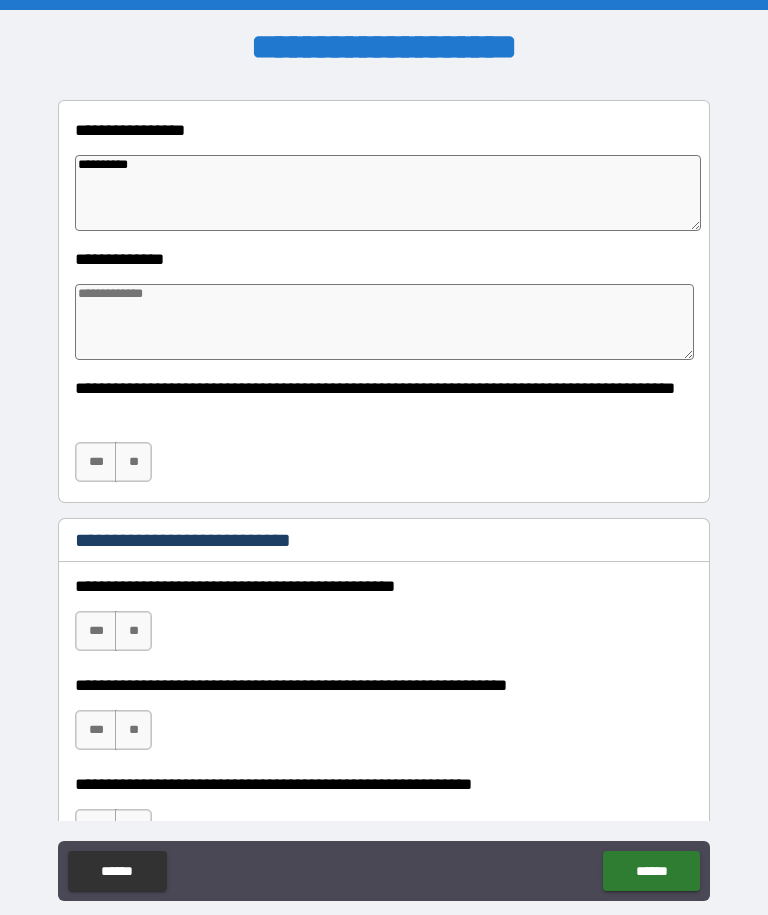 type on "*" 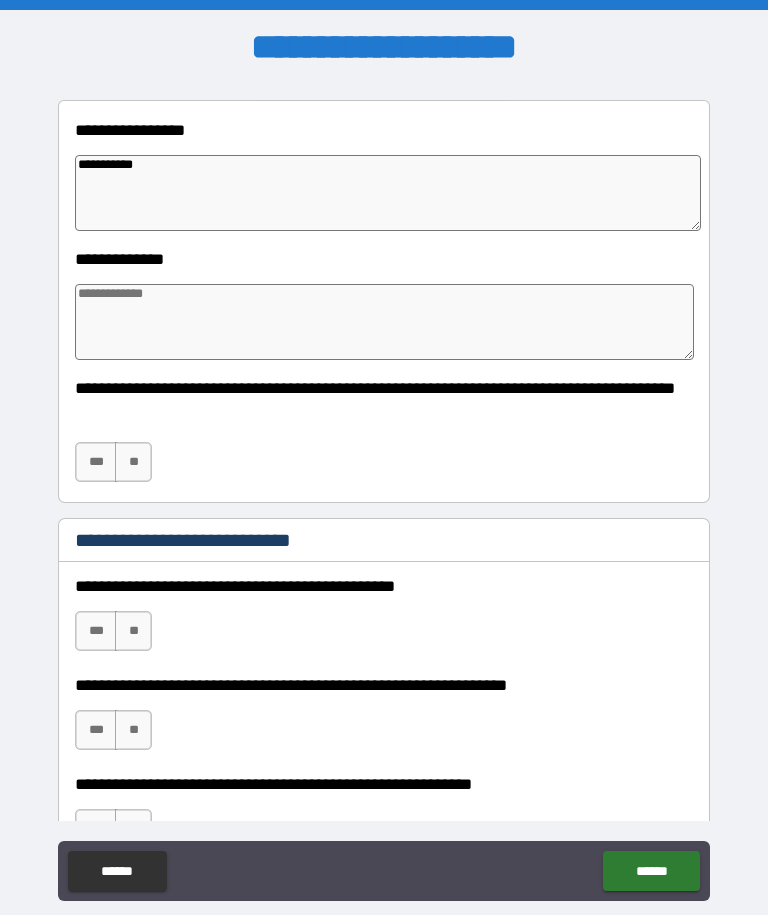 type on "*" 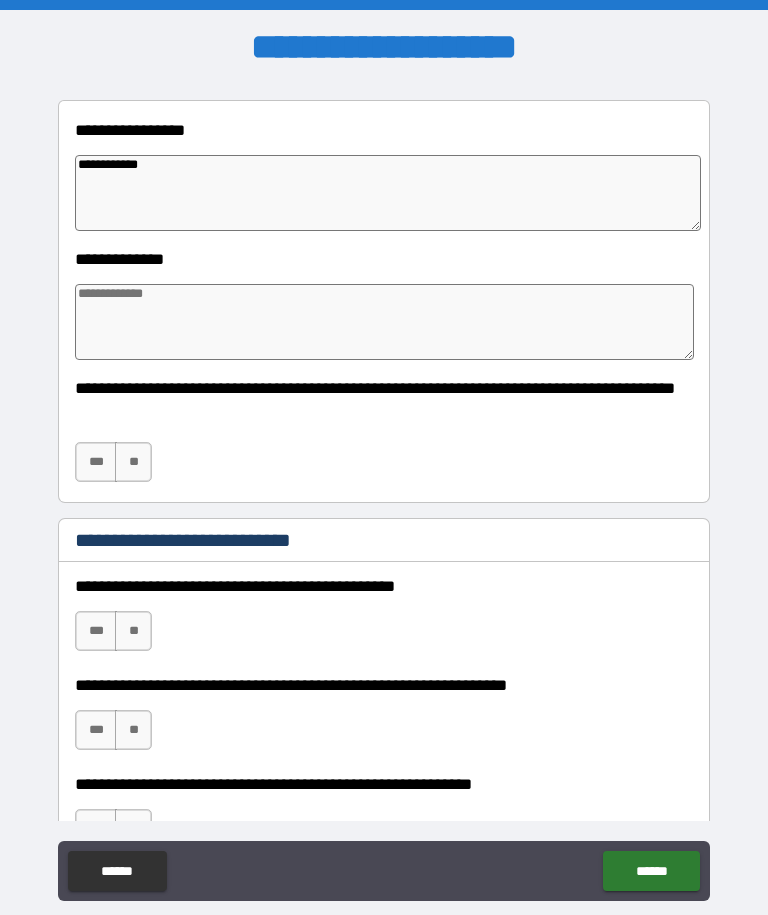 type on "*" 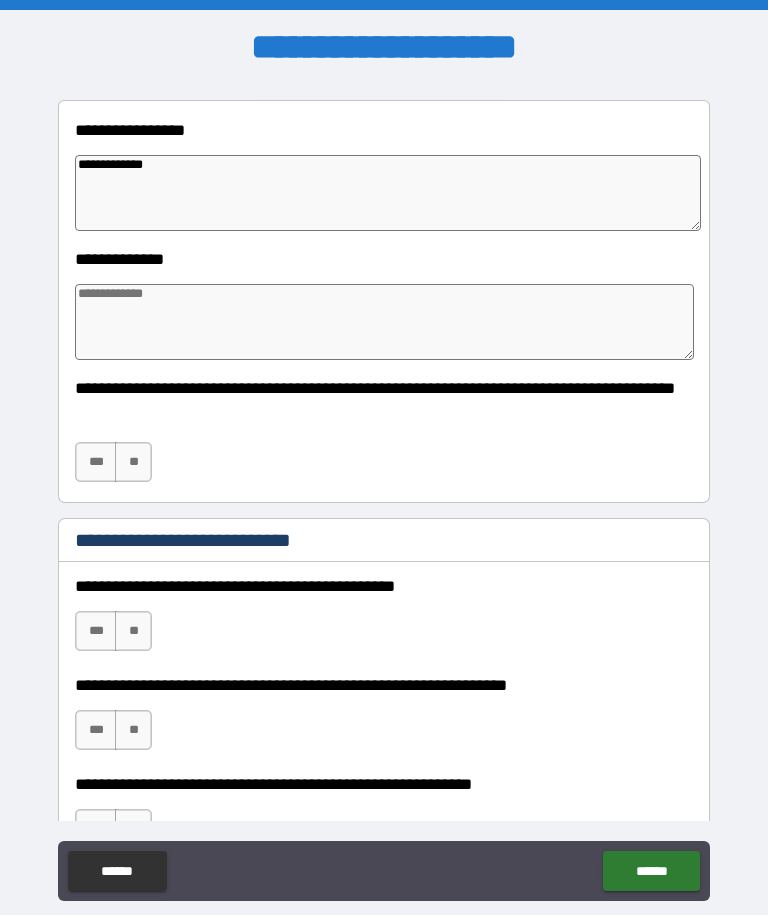 type on "*" 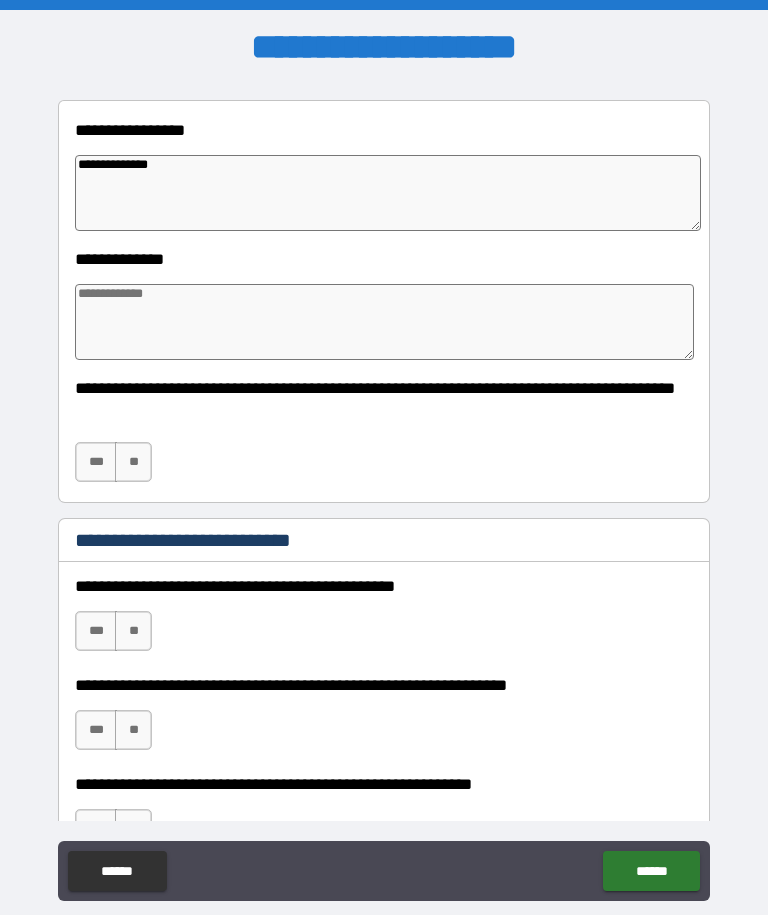 type on "*" 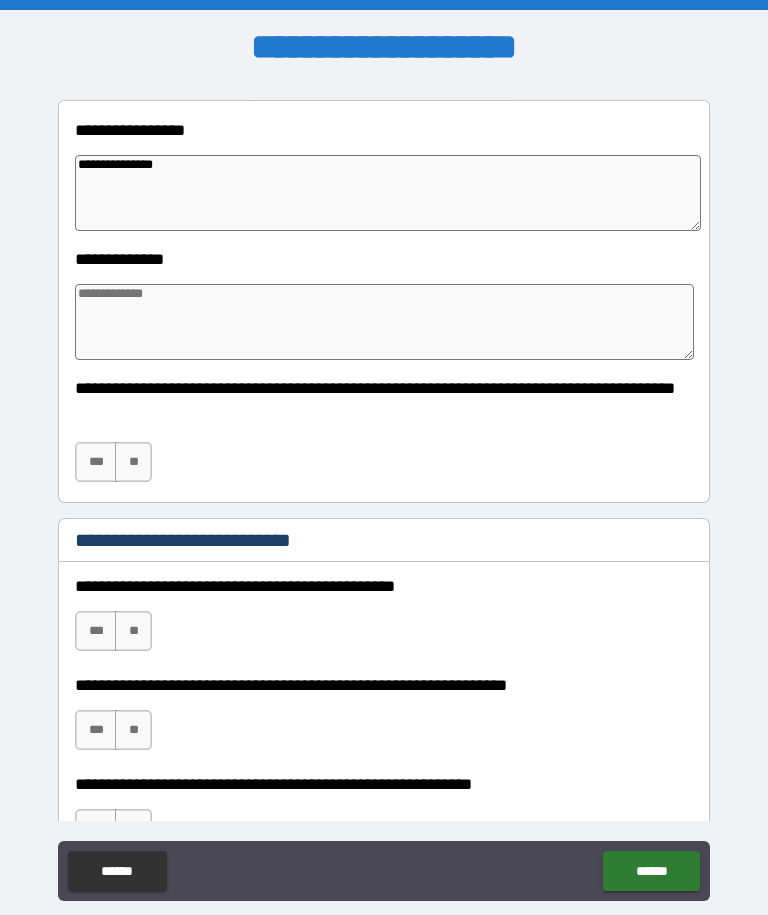 type on "*" 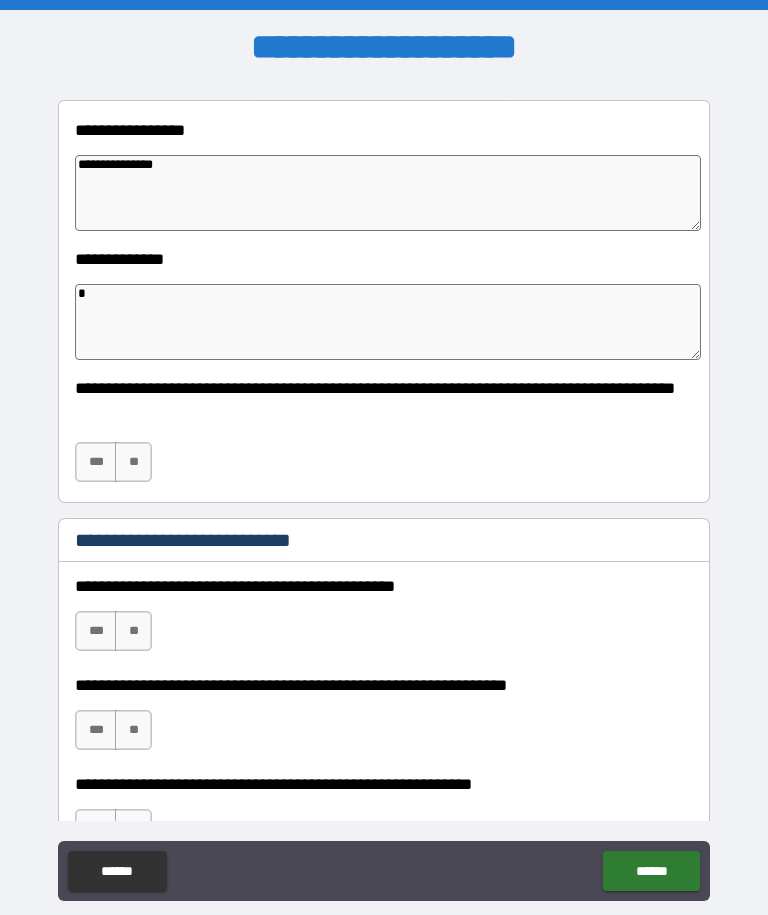 type on "*" 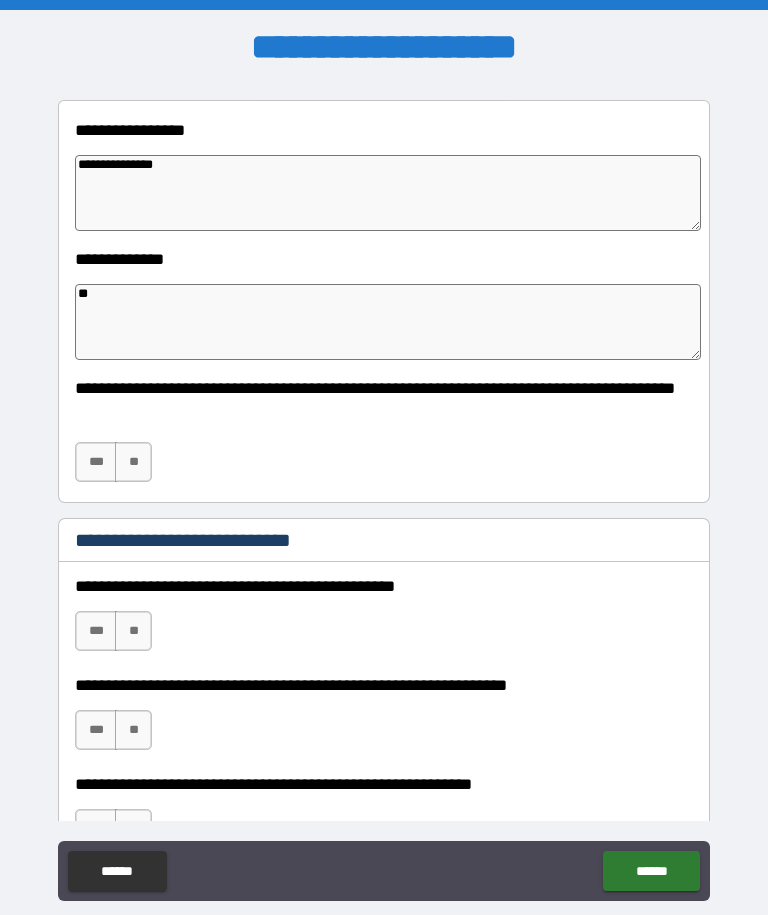 type on "*" 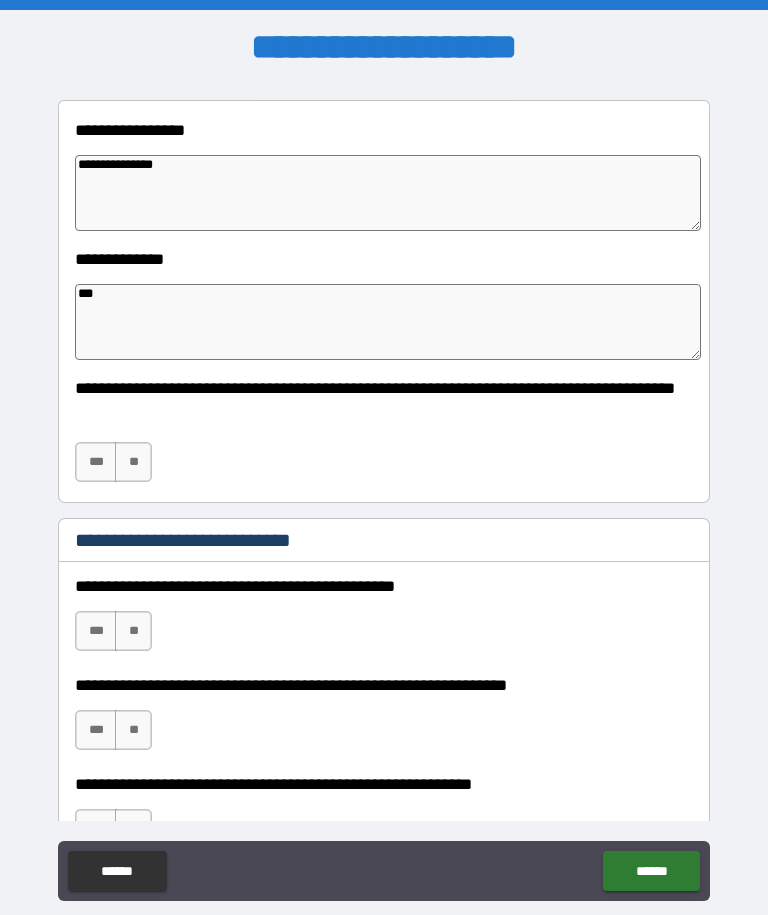 type on "*" 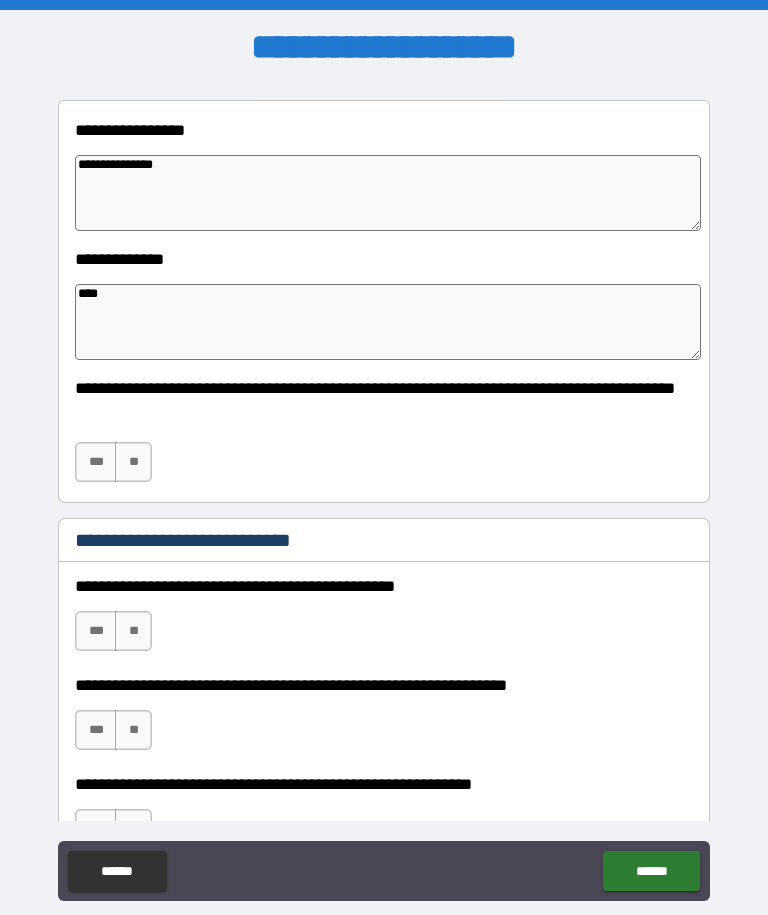 type on "*" 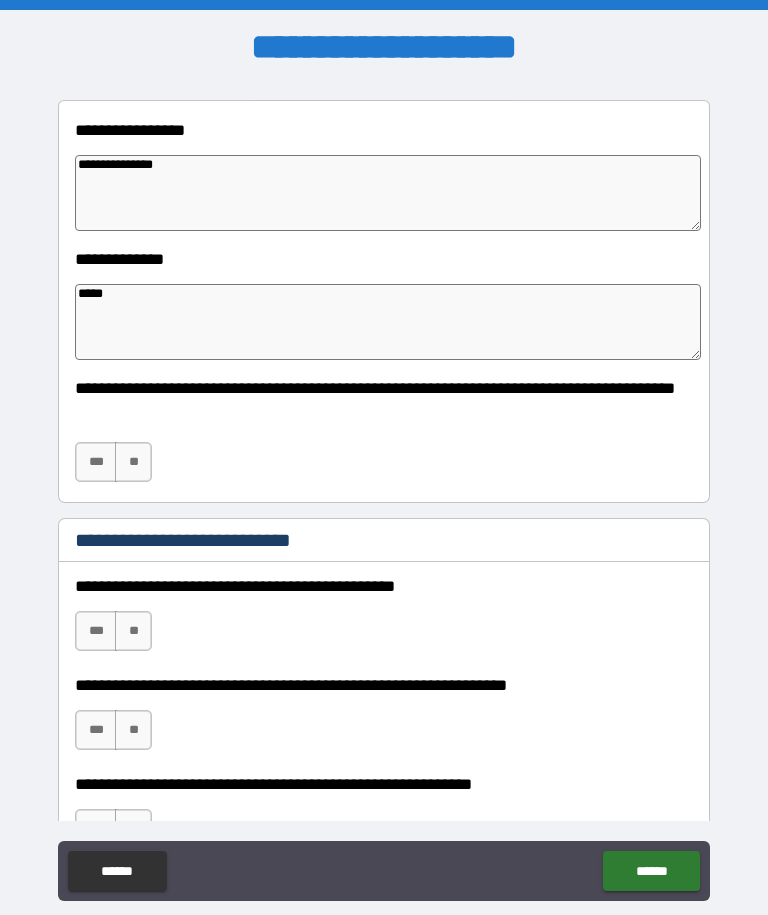 type on "*" 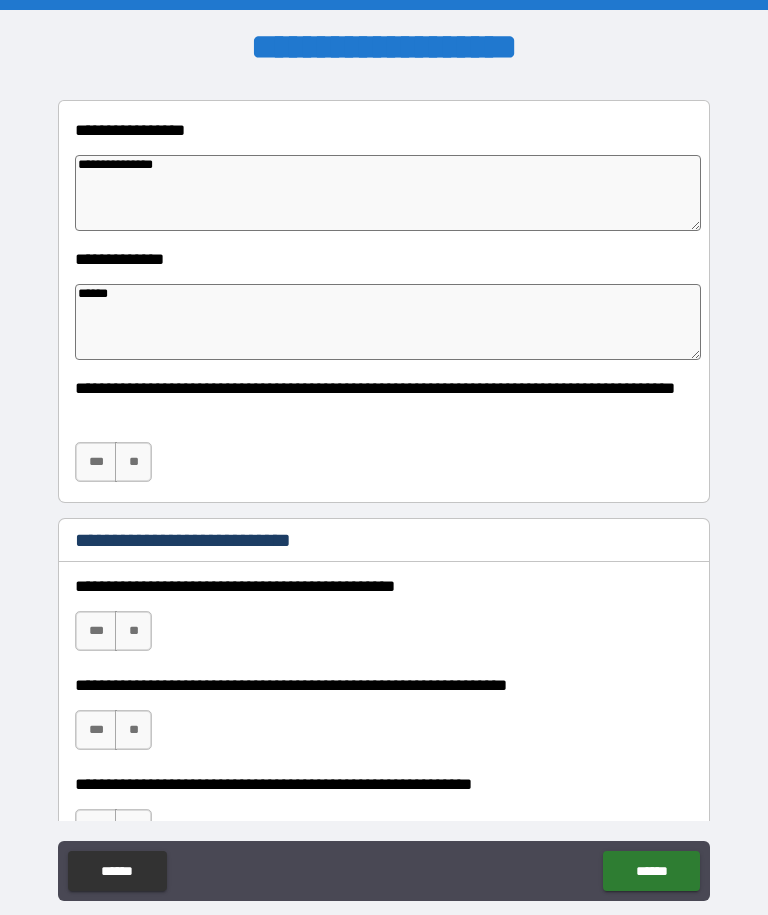 type on "*" 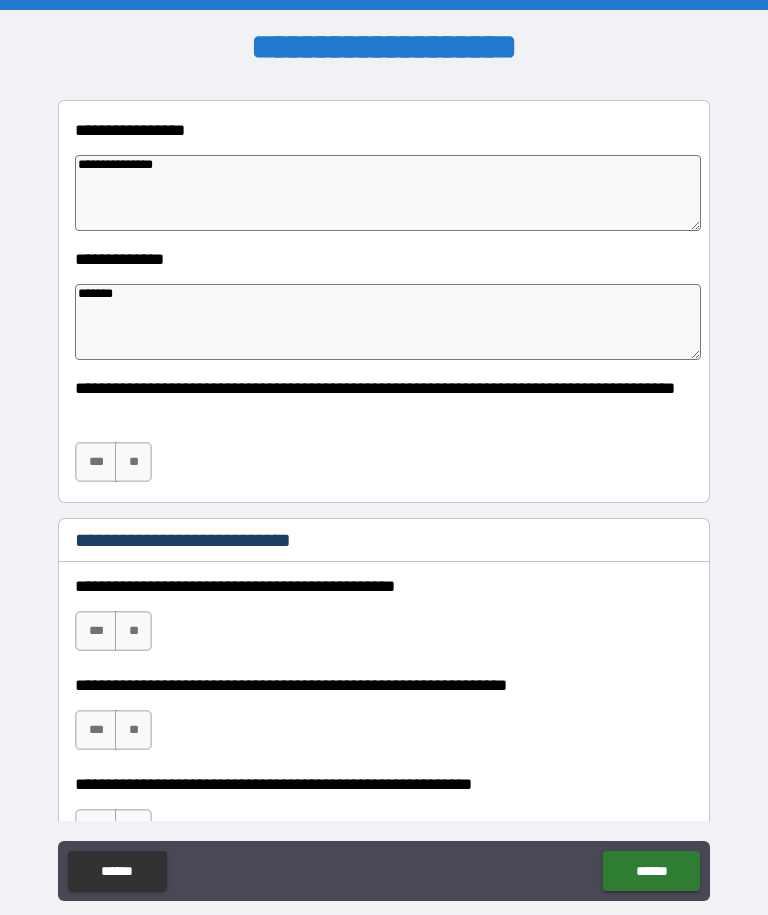 type on "*" 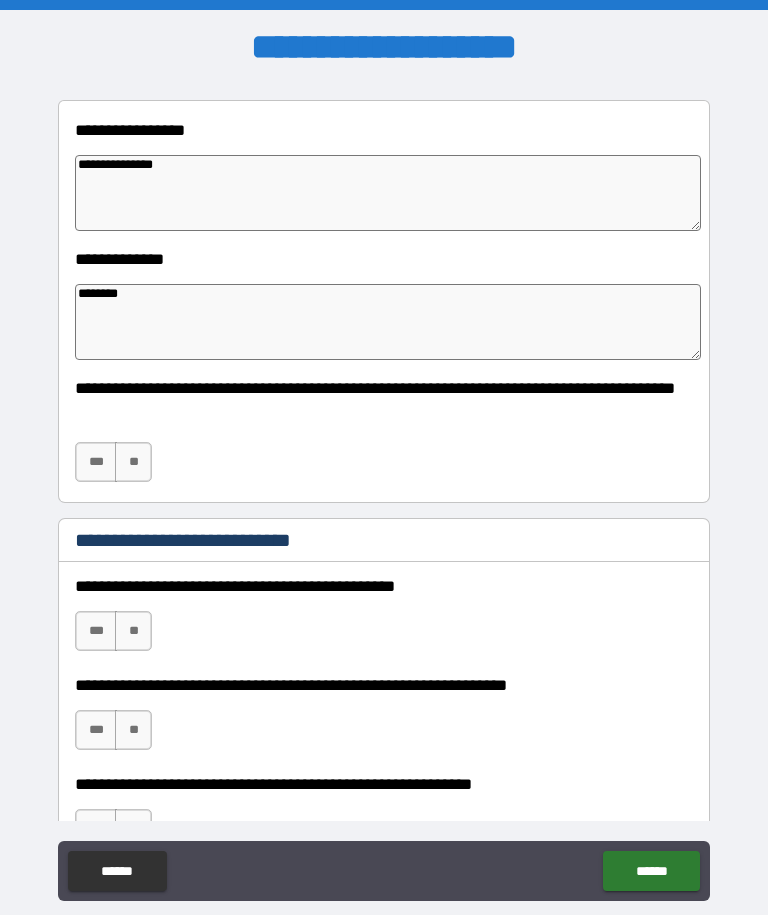type 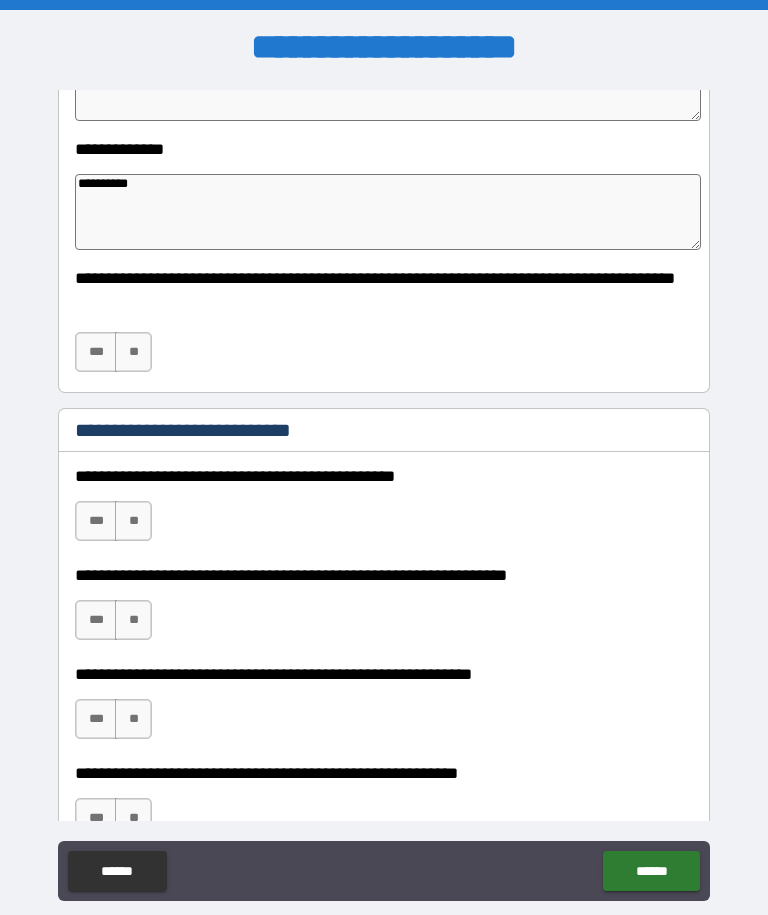 scroll, scrollTop: 384, scrollLeft: 0, axis: vertical 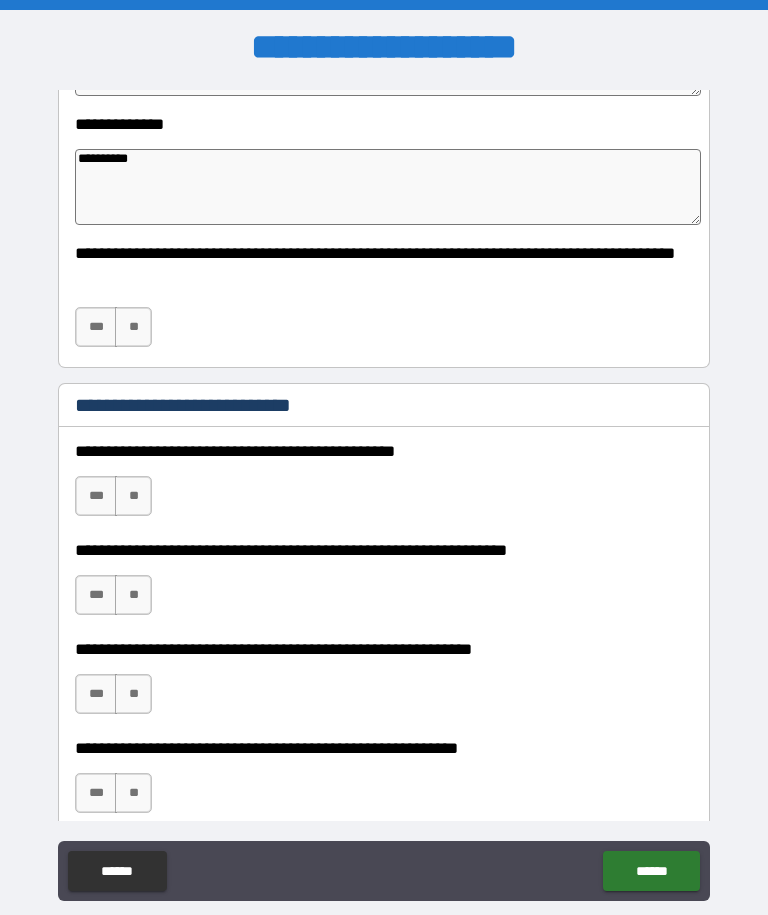 click on "**" at bounding box center [133, 327] 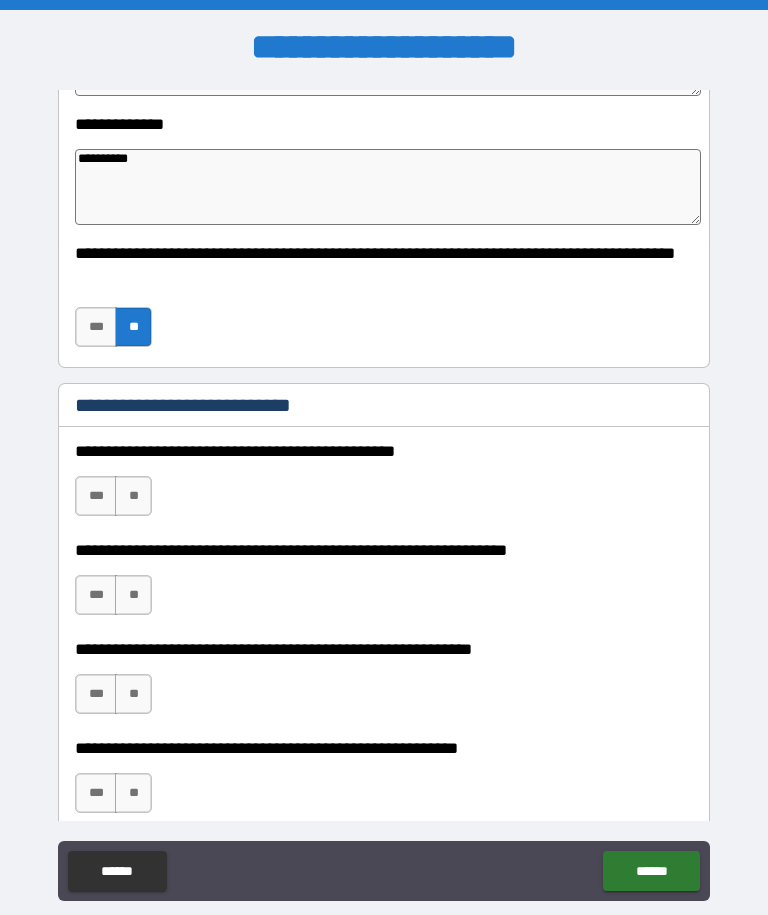 click on "**" at bounding box center [133, 496] 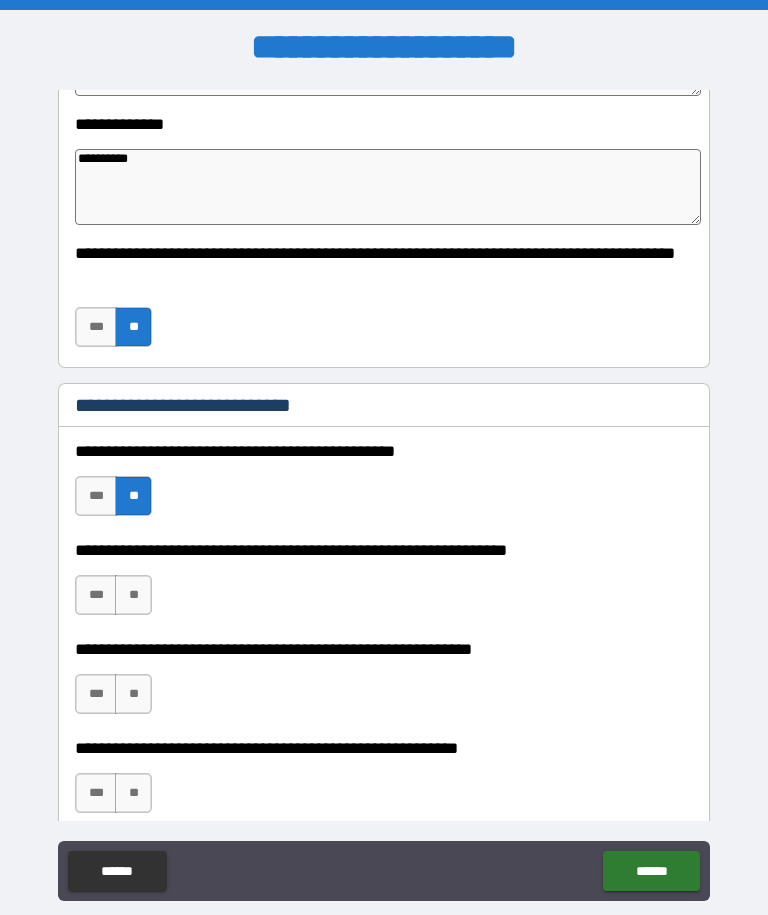 click on "**" at bounding box center [133, 595] 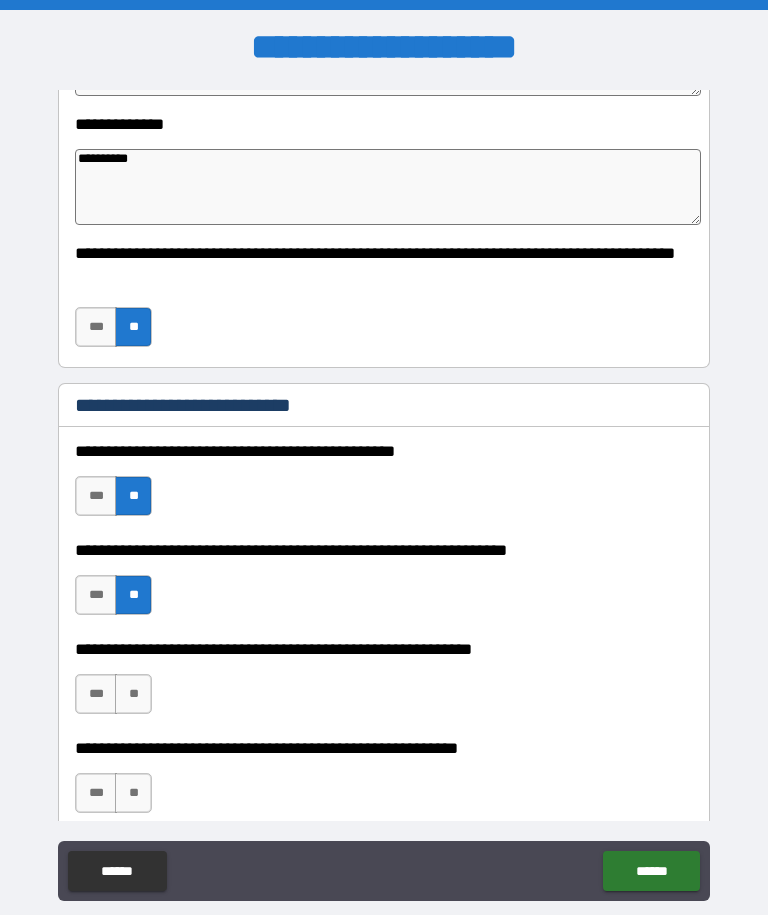 click on "**" at bounding box center [133, 694] 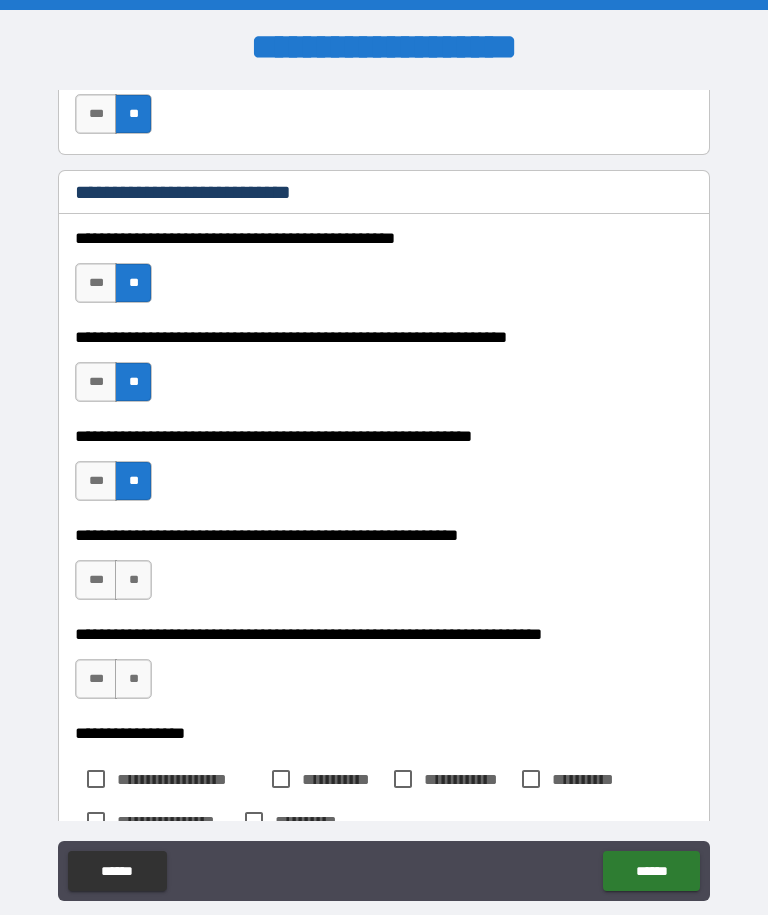 scroll, scrollTop: 597, scrollLeft: 0, axis: vertical 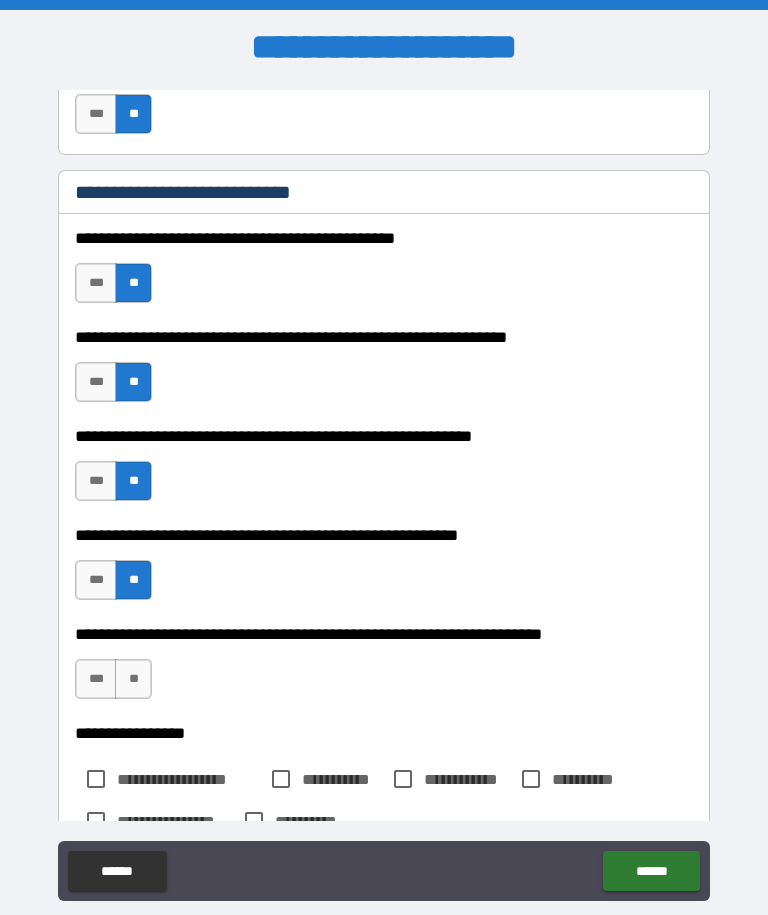 click on "**" at bounding box center (133, 679) 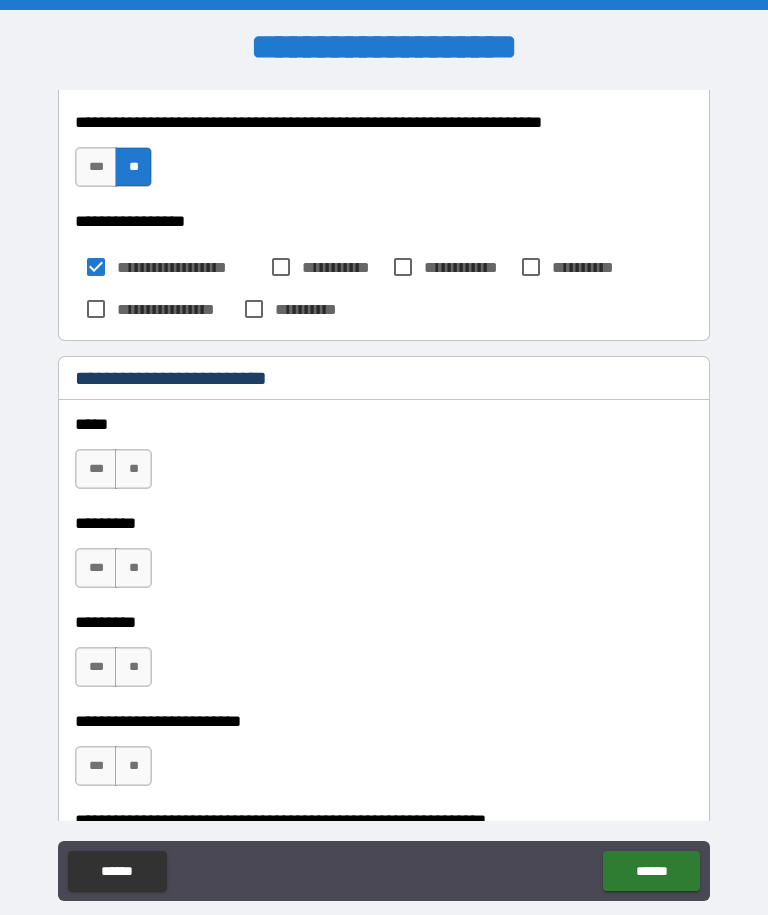 scroll, scrollTop: 1110, scrollLeft: 0, axis: vertical 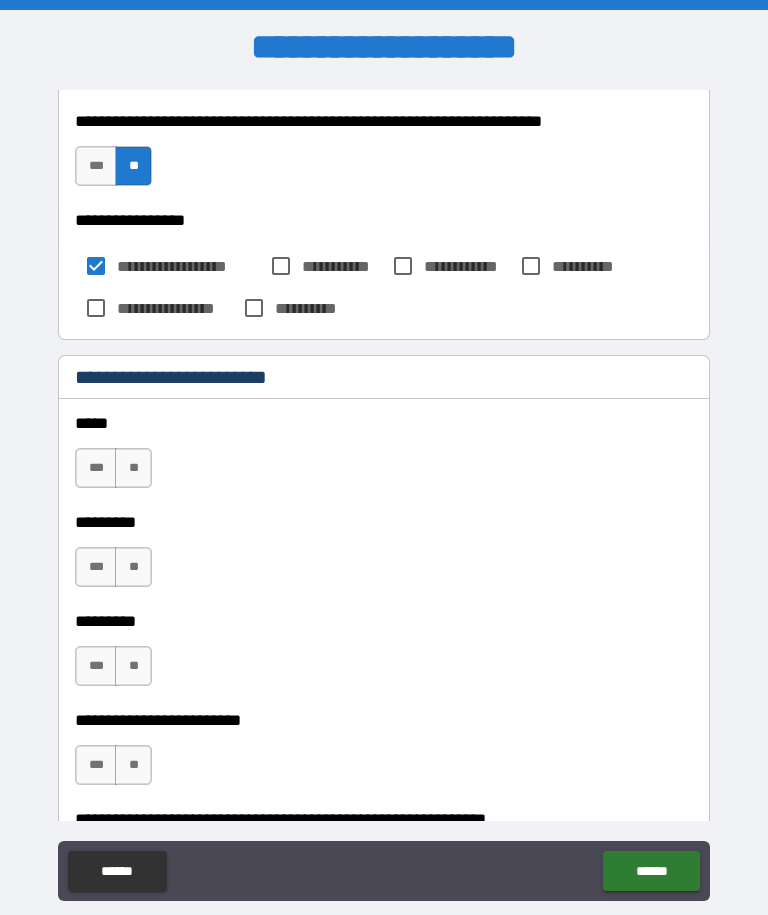 click on "***" at bounding box center (96, 468) 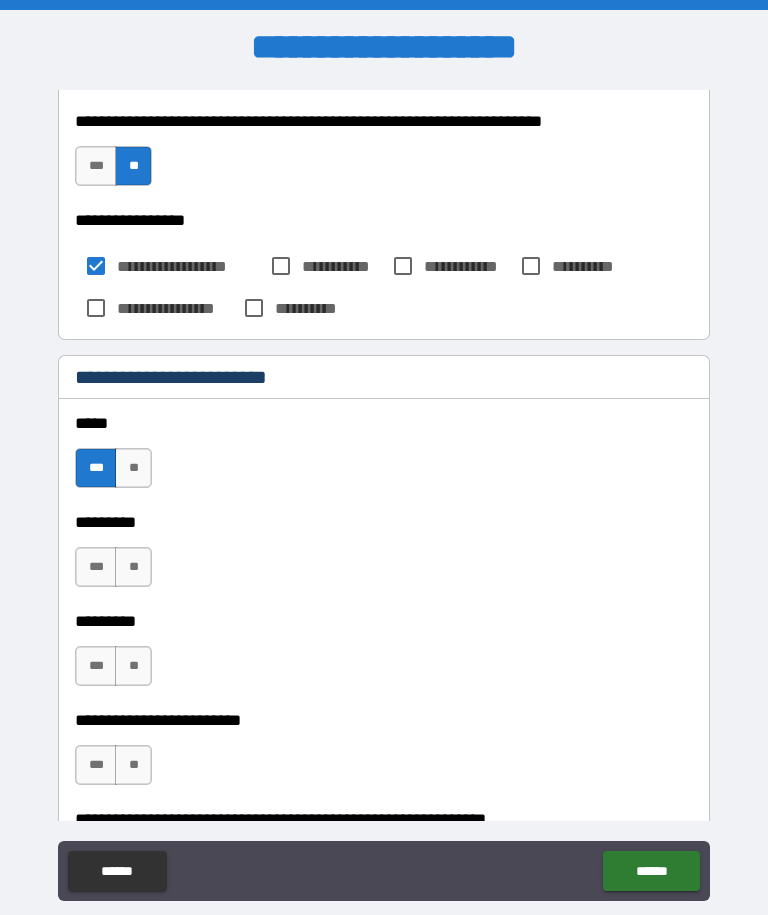 click on "***" at bounding box center [96, 567] 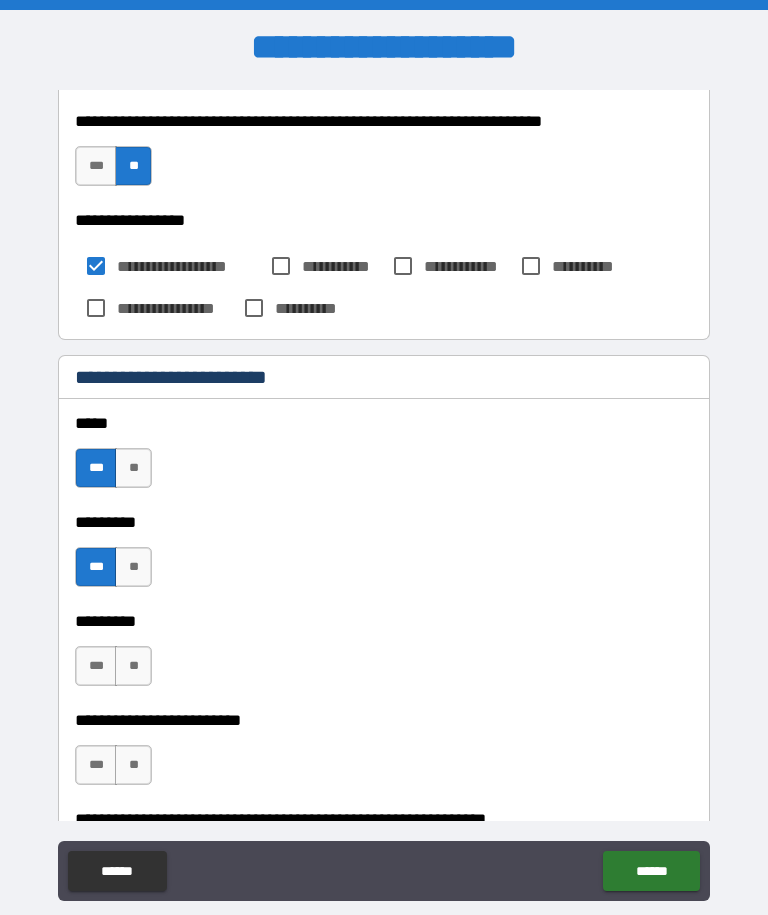 click on "***" at bounding box center [96, 666] 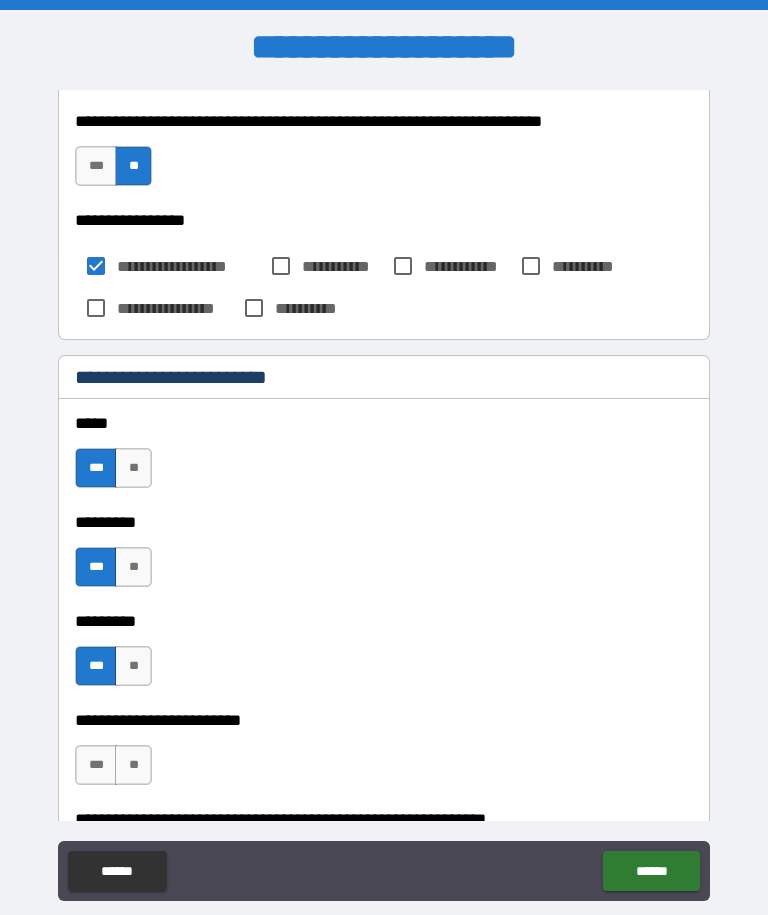 click on "***" at bounding box center (96, 765) 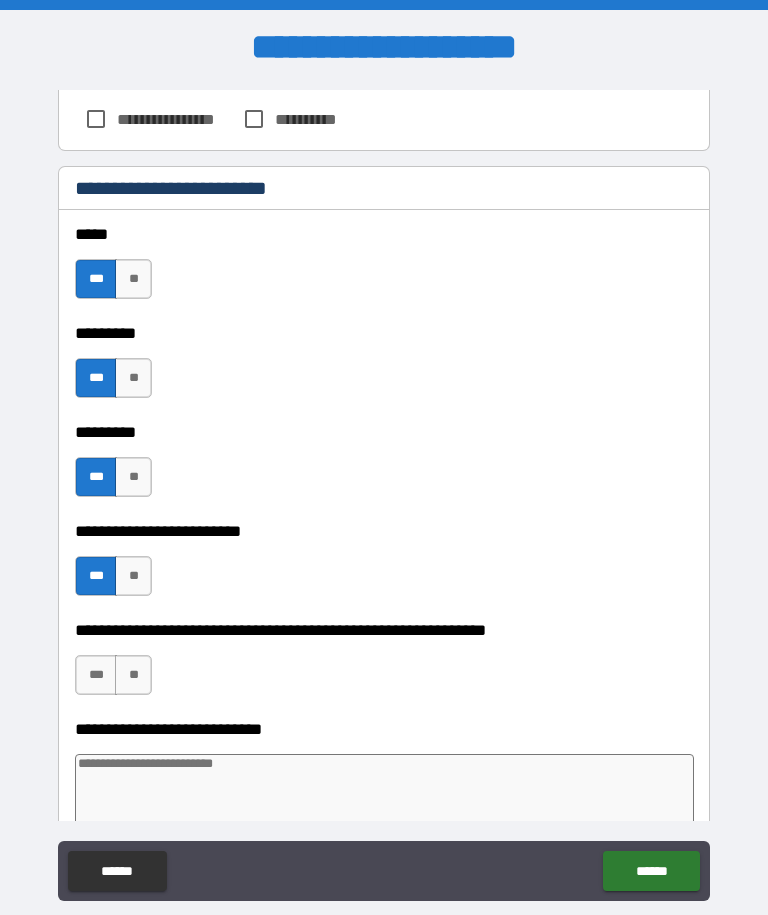 scroll, scrollTop: 1300, scrollLeft: 0, axis: vertical 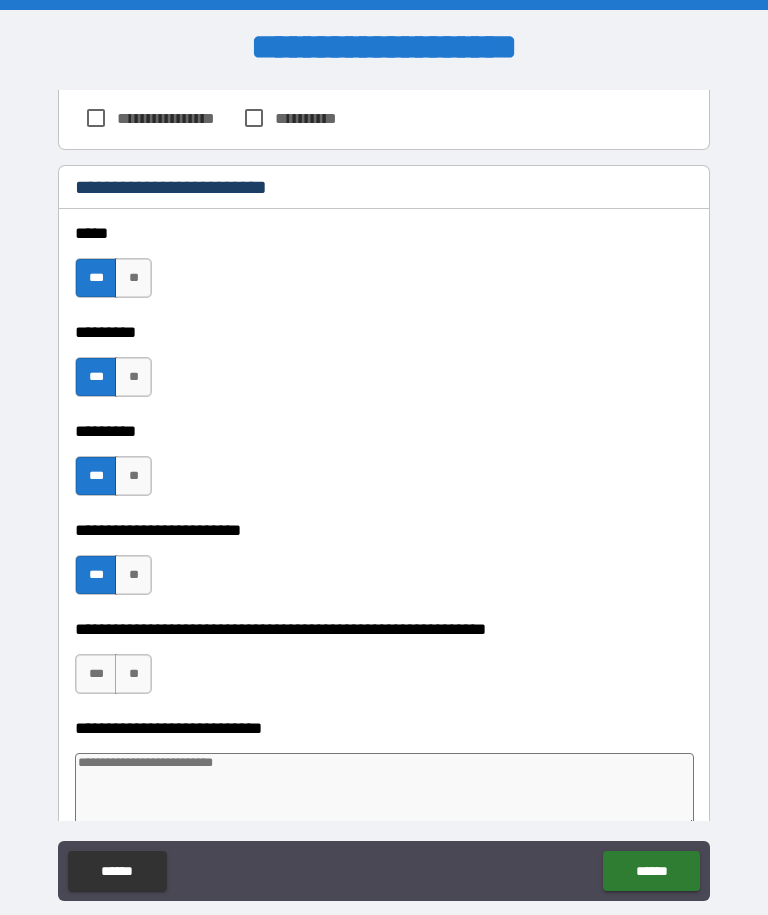 click on "***" at bounding box center [96, 674] 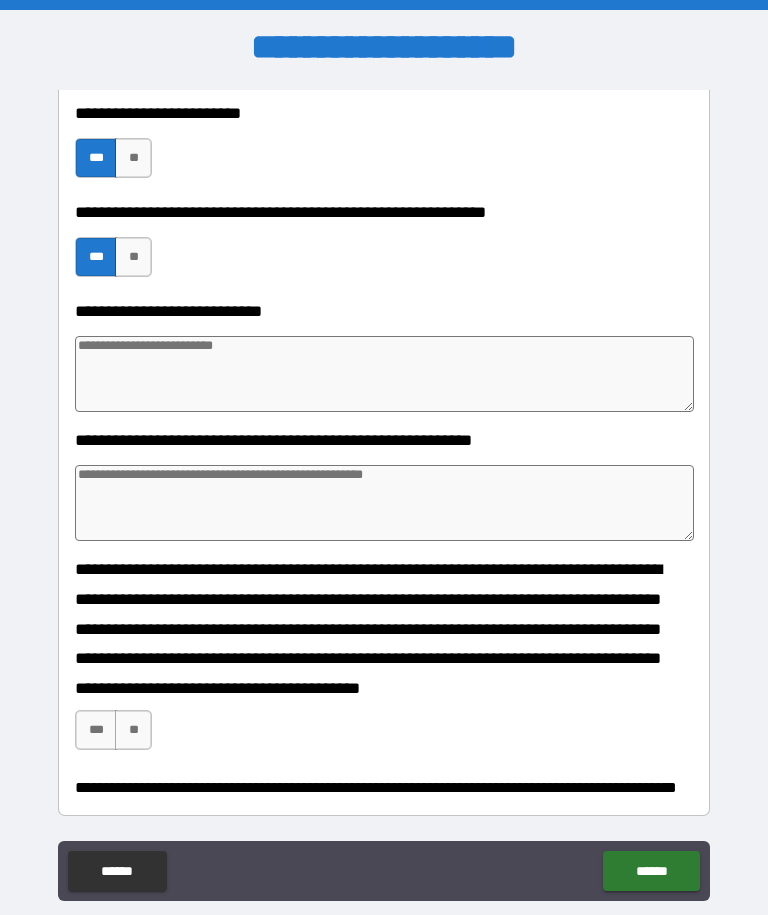 scroll, scrollTop: 1738, scrollLeft: 0, axis: vertical 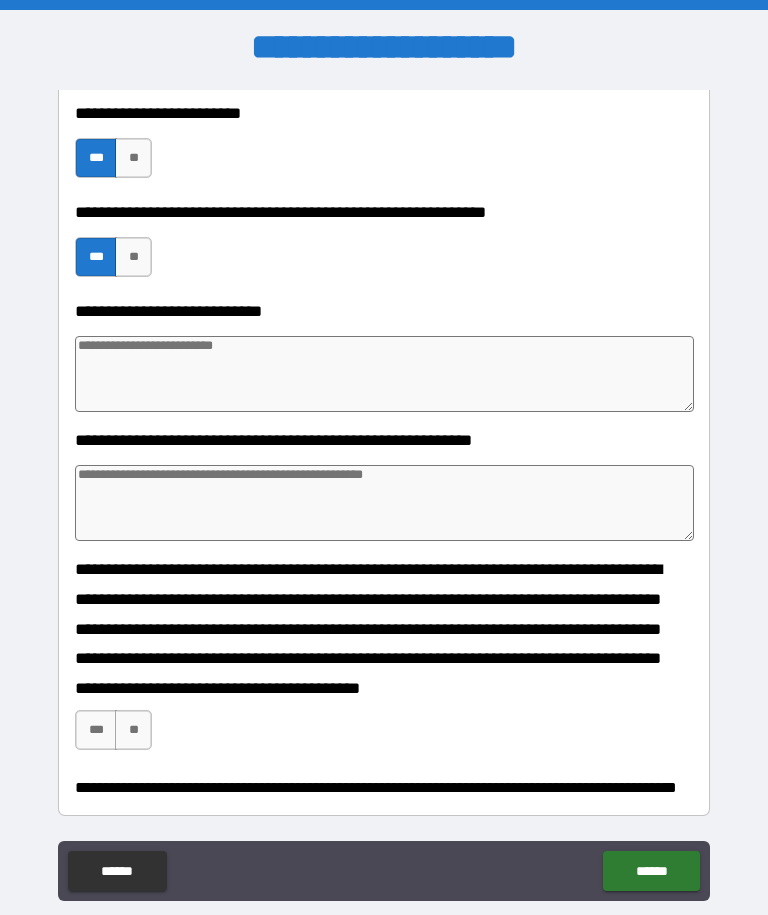 click on "***" at bounding box center [96, 730] 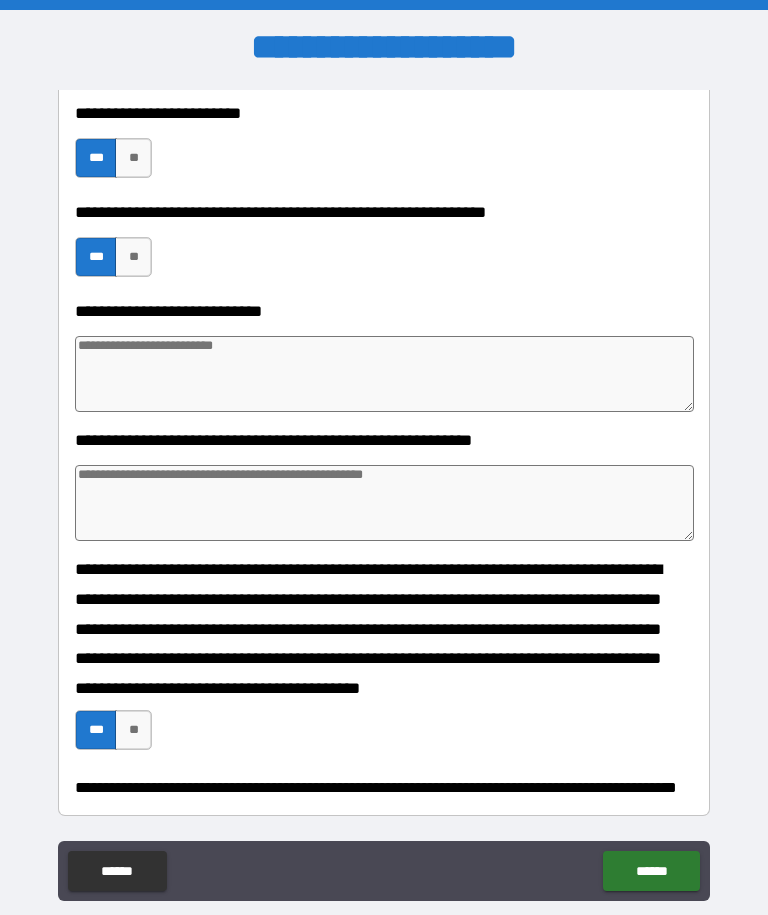 click on "******" at bounding box center [651, 871] 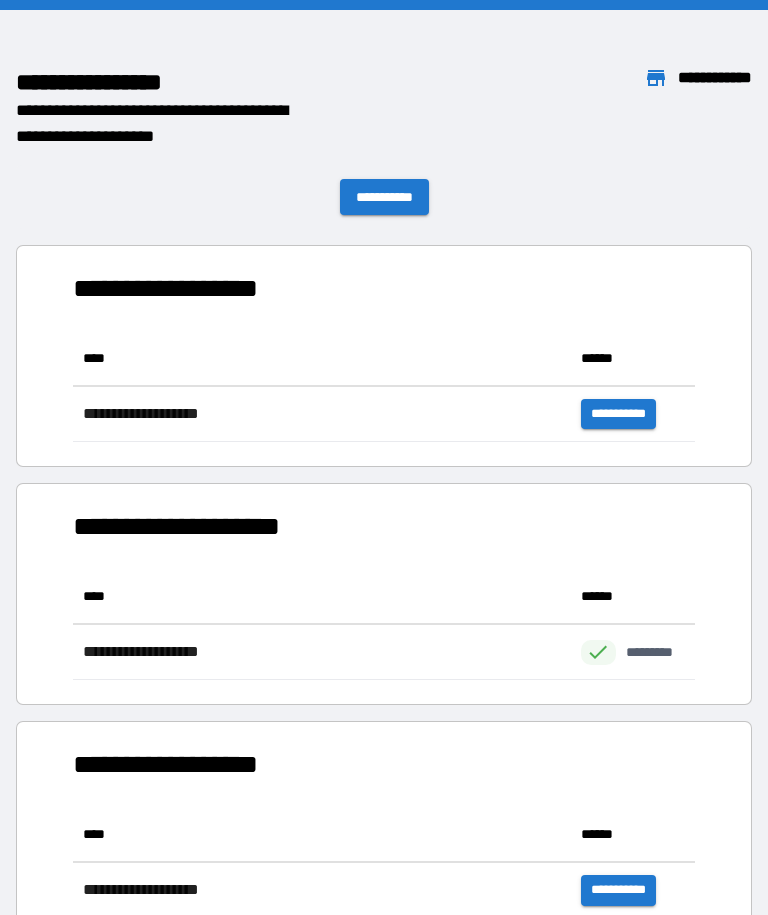 scroll, scrollTop: 1, scrollLeft: 1, axis: both 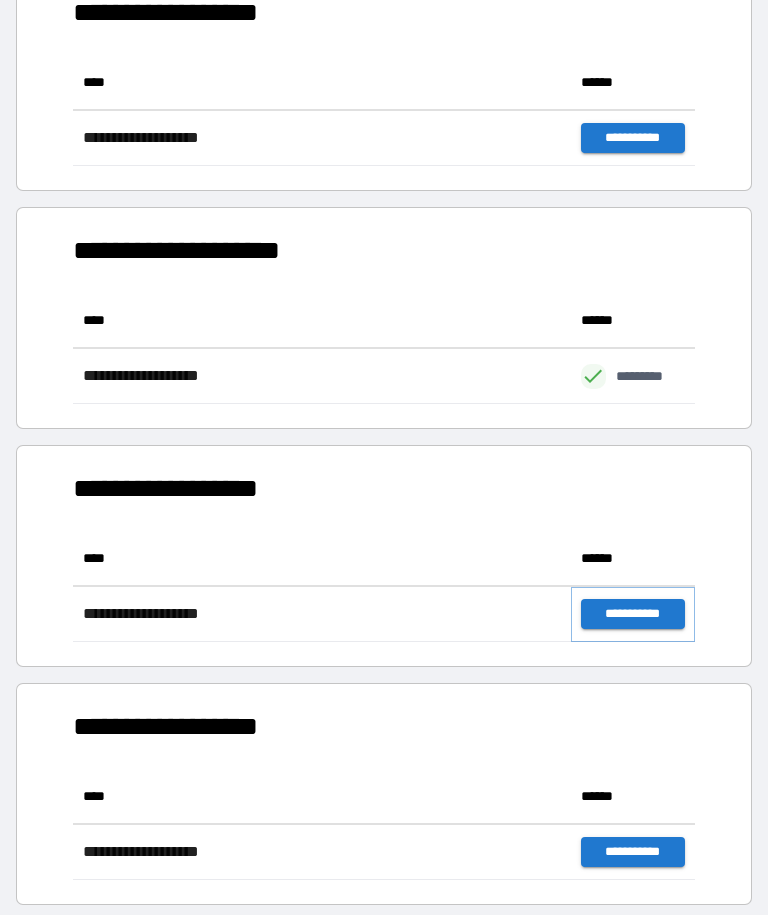 click on "**********" at bounding box center (633, 614) 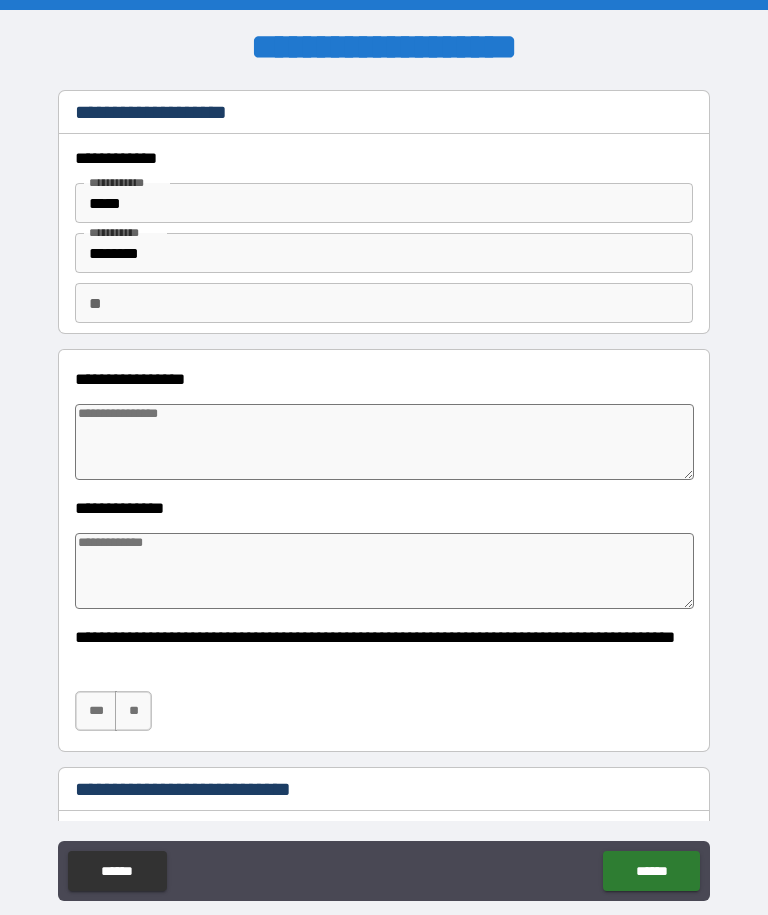 click at bounding box center (384, 442) 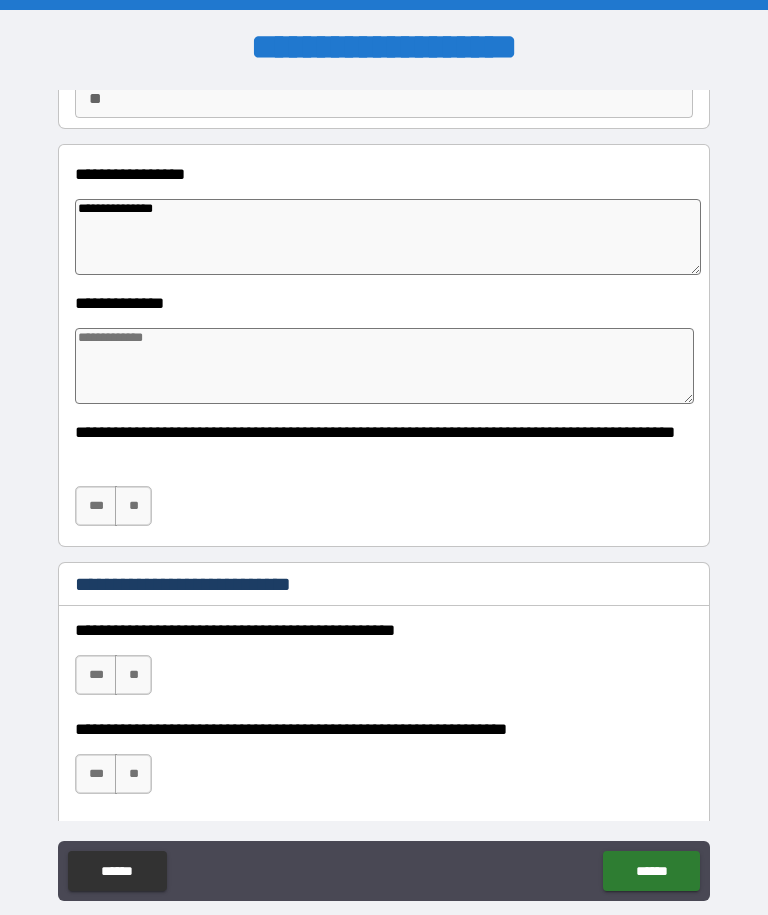 scroll, scrollTop: 204, scrollLeft: 0, axis: vertical 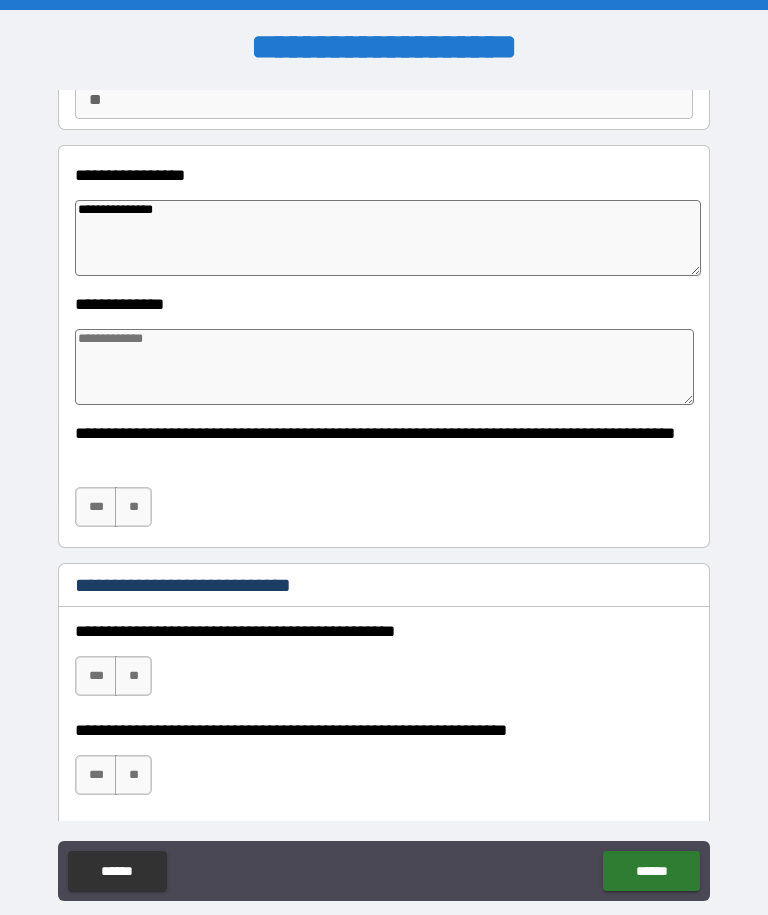 click at bounding box center [384, 367] 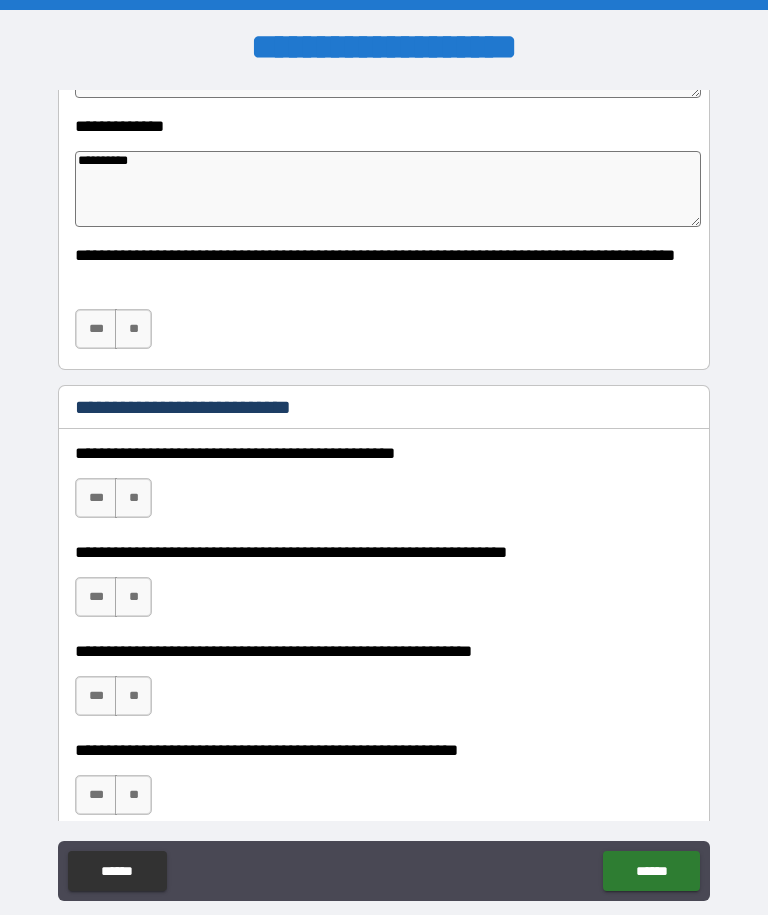 scroll, scrollTop: 387, scrollLeft: 0, axis: vertical 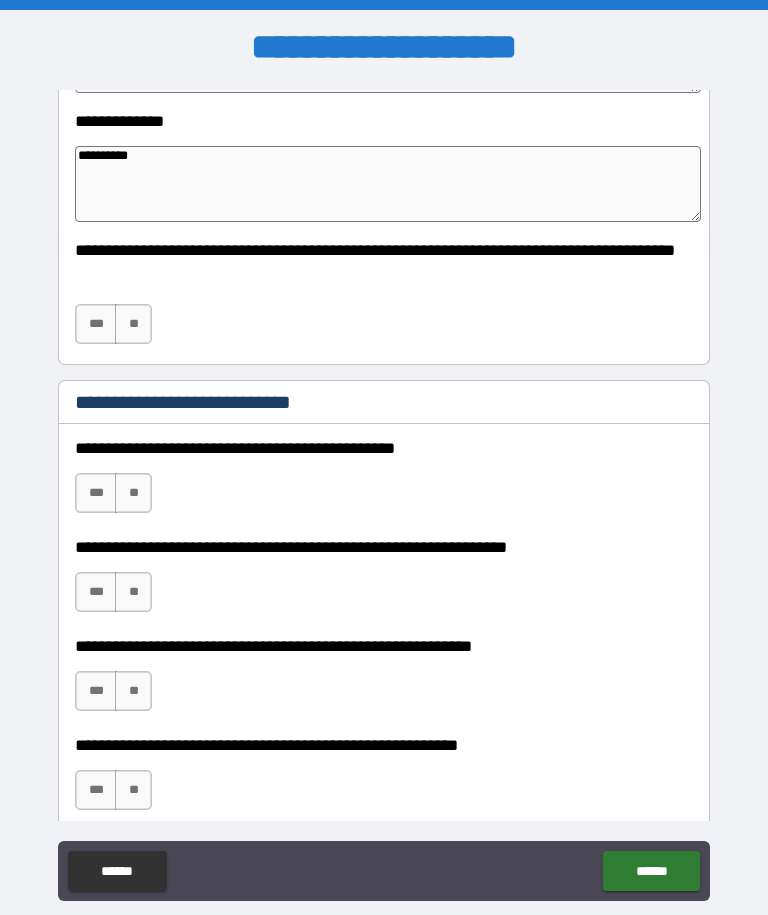 click on "**" at bounding box center [133, 324] 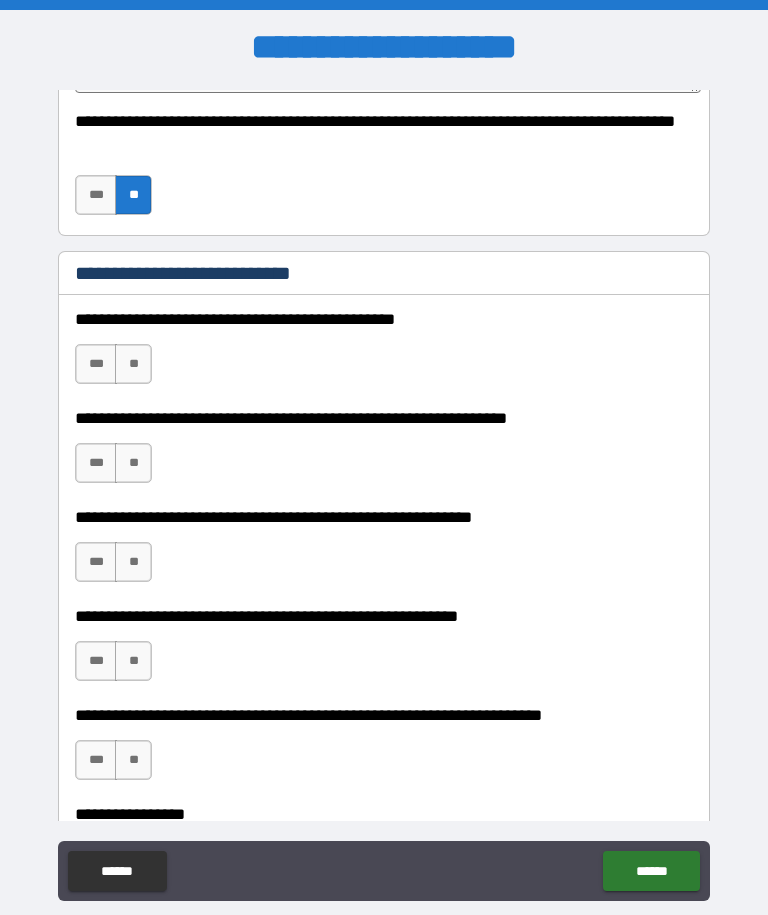 scroll, scrollTop: 564, scrollLeft: 0, axis: vertical 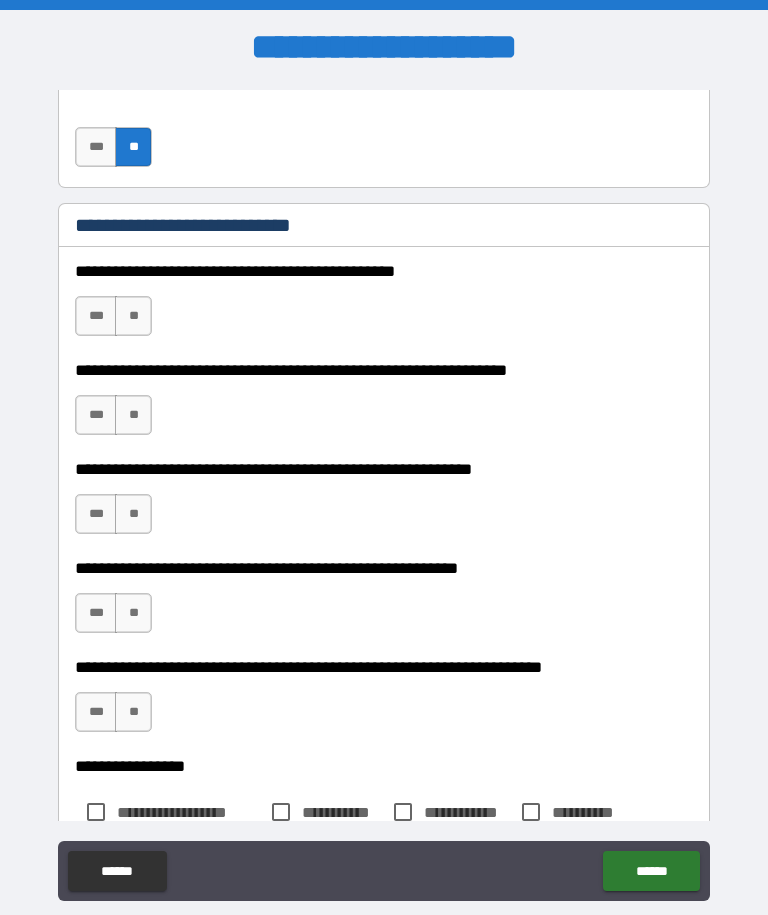 click on "**" at bounding box center (133, 316) 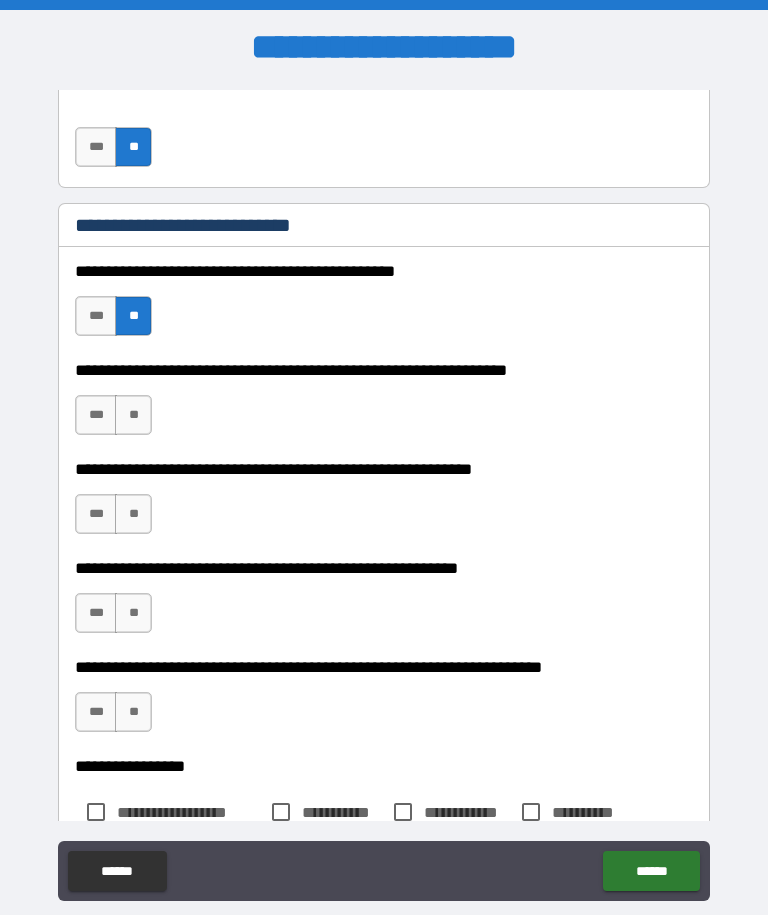 click on "**" at bounding box center [133, 415] 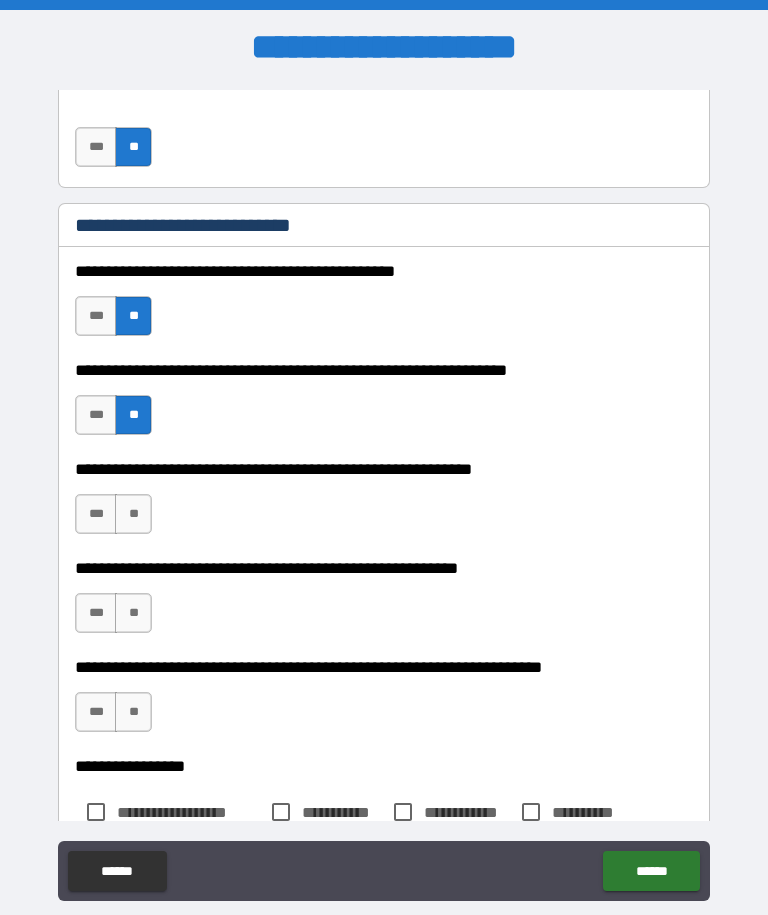 click on "**" at bounding box center (133, 514) 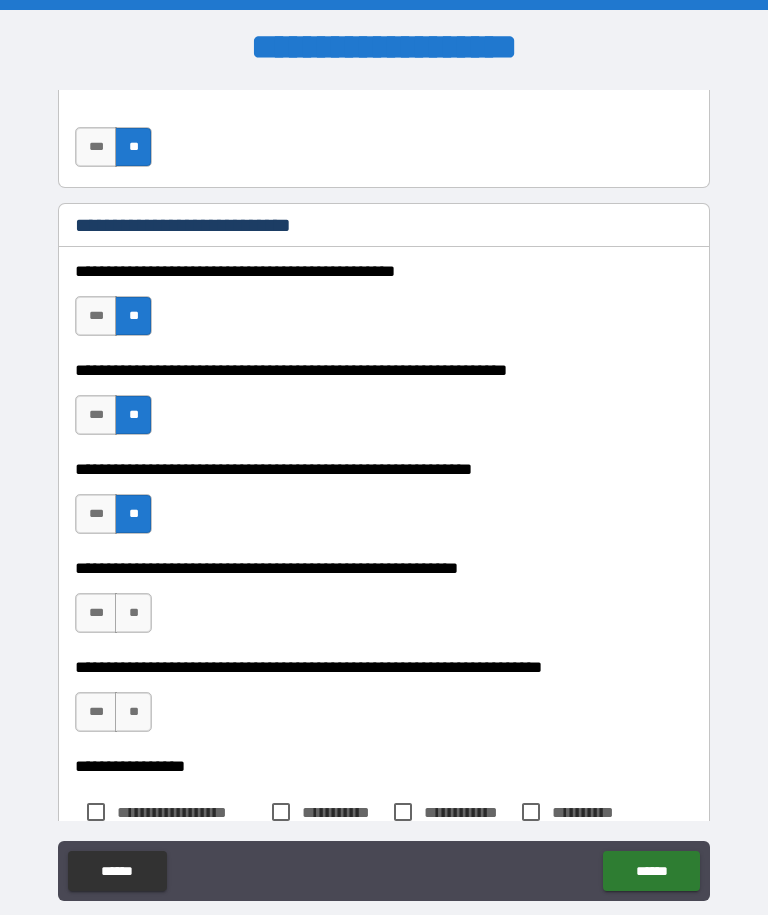click on "**" at bounding box center (133, 613) 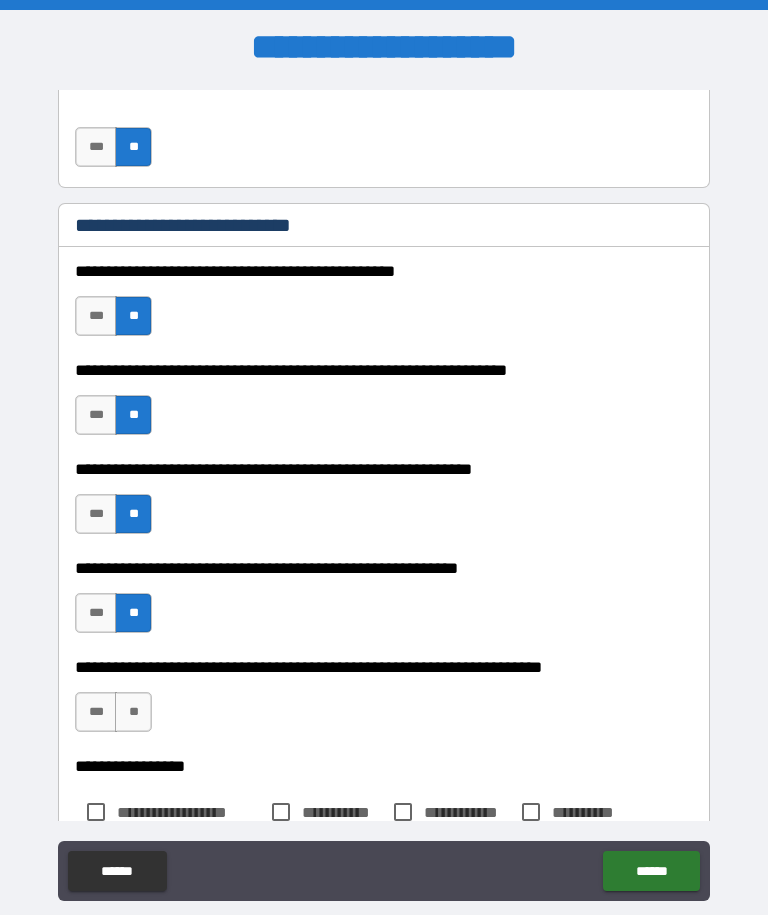 click on "**" at bounding box center (133, 712) 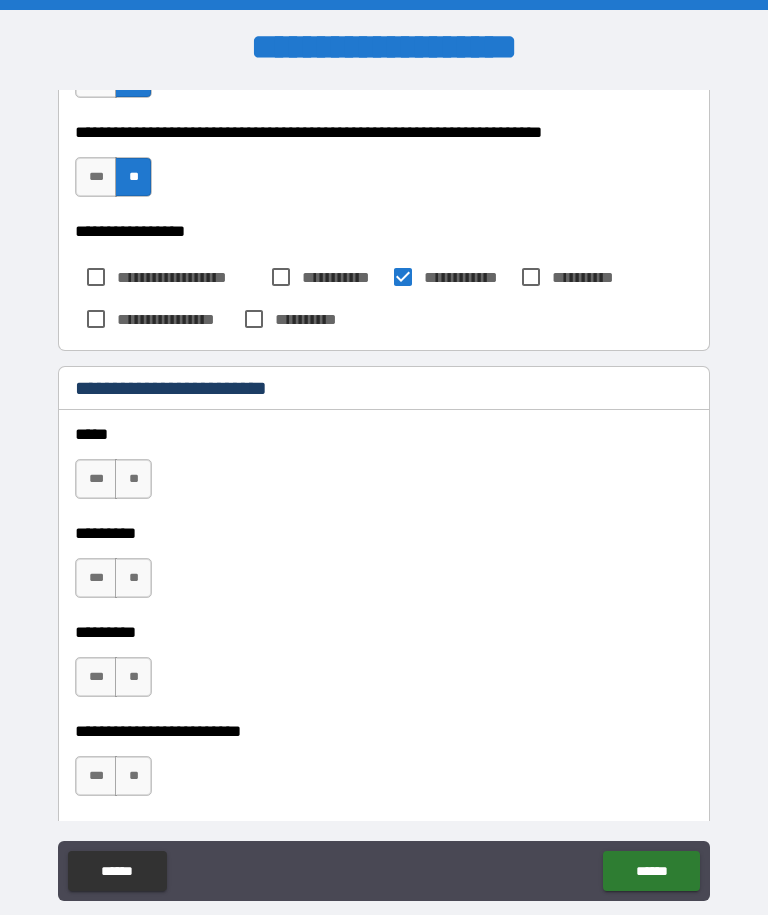 scroll, scrollTop: 1121, scrollLeft: 0, axis: vertical 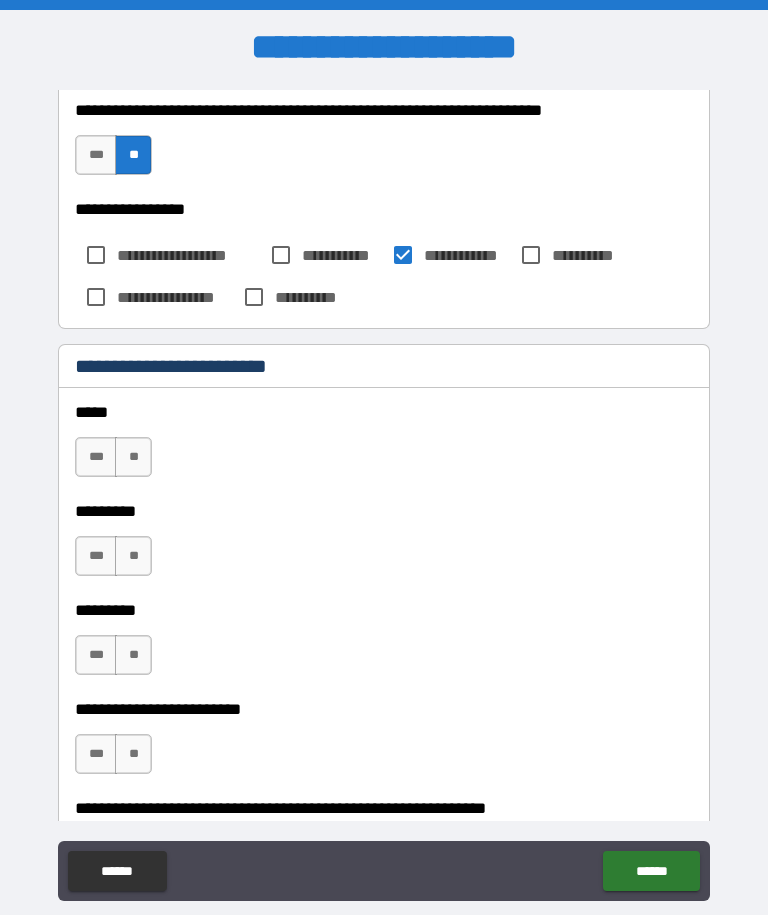 click on "***" at bounding box center (96, 457) 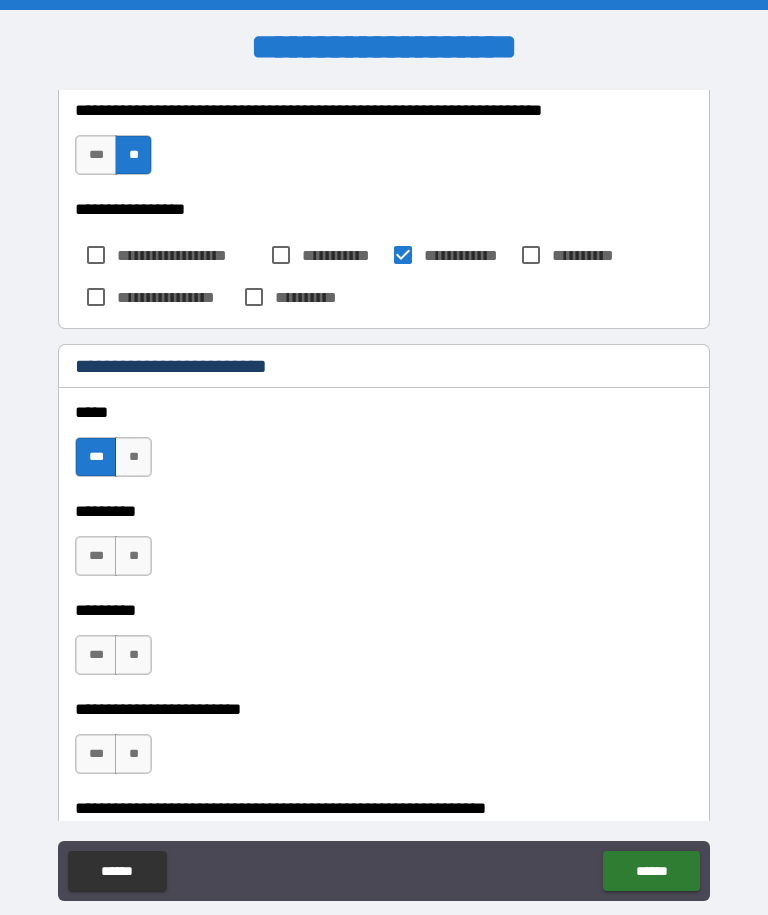 click on "***" at bounding box center [96, 556] 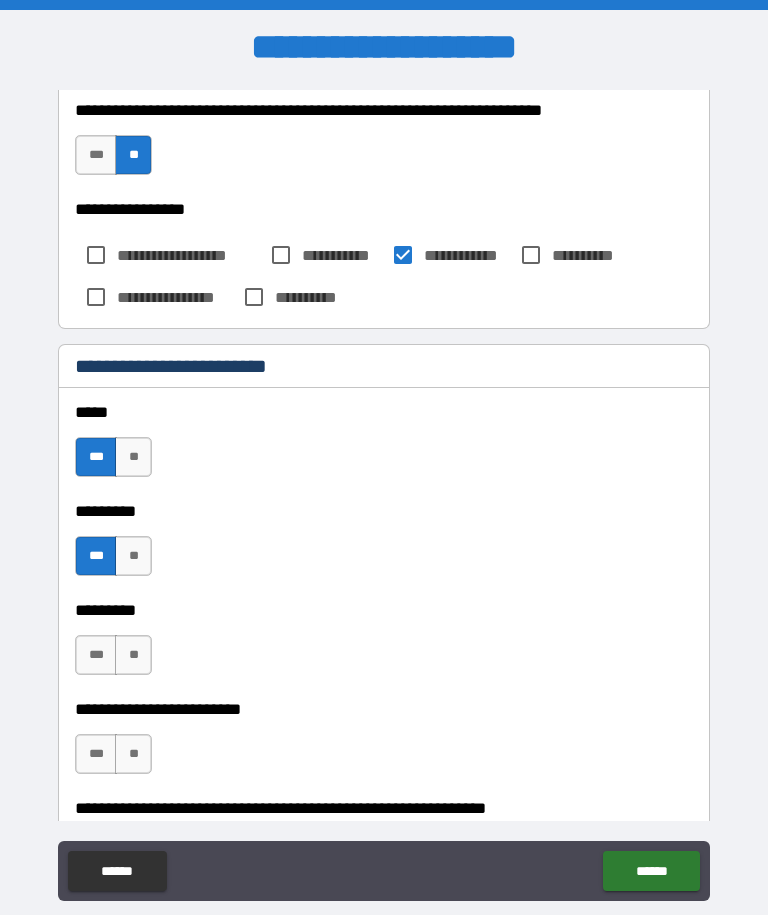 click on "***" at bounding box center (96, 655) 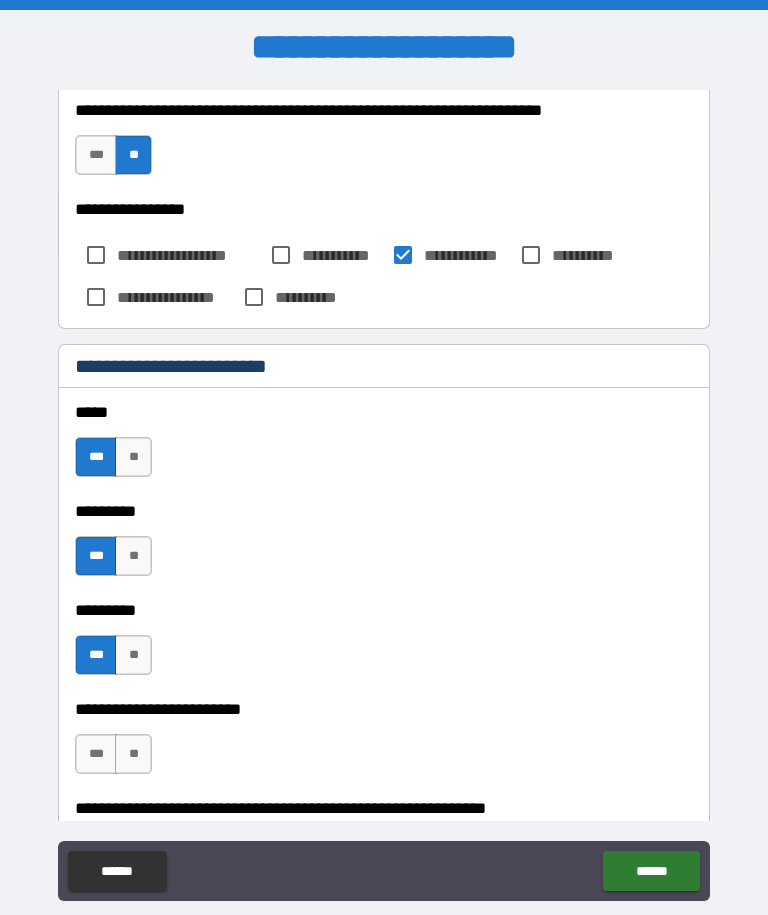 click on "***" at bounding box center (96, 754) 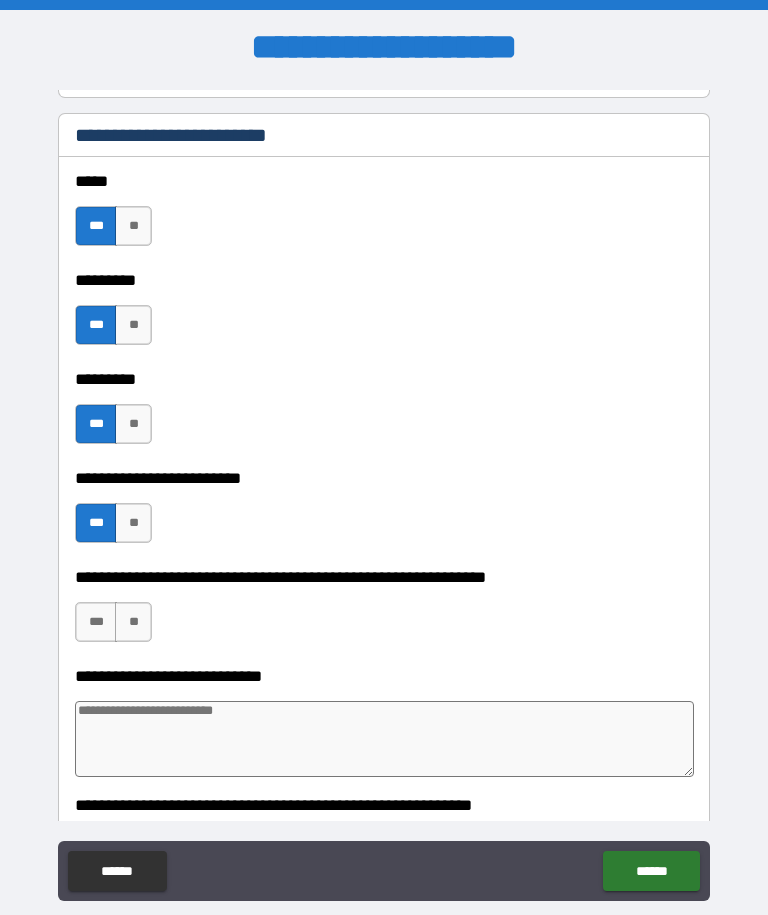 scroll, scrollTop: 1361, scrollLeft: 0, axis: vertical 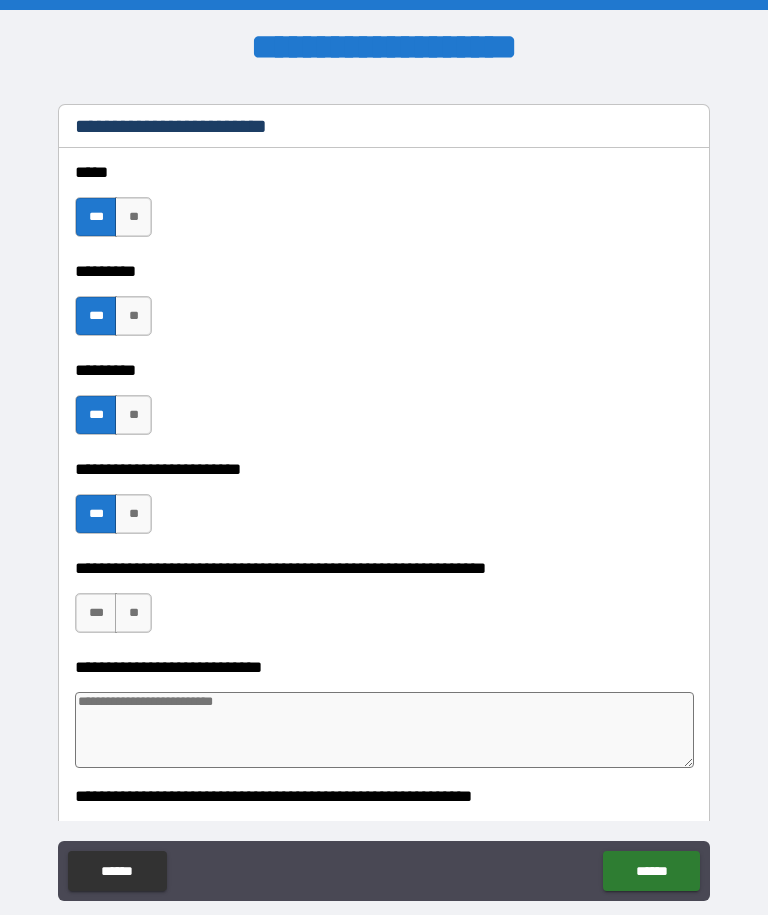 click on "***" at bounding box center (96, 613) 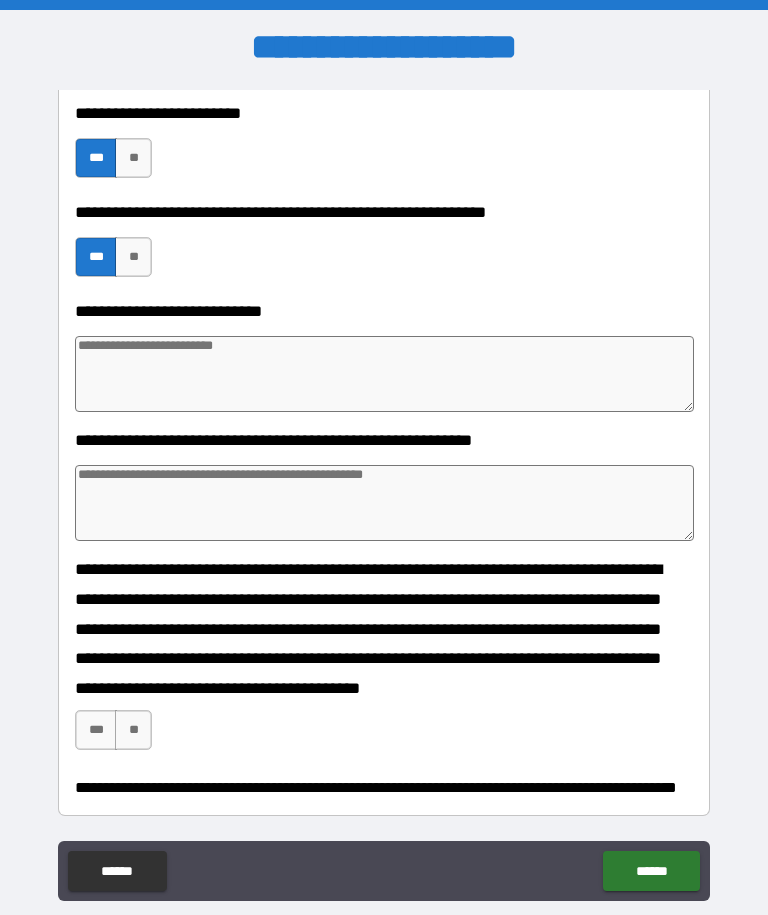 scroll, scrollTop: 1738, scrollLeft: 0, axis: vertical 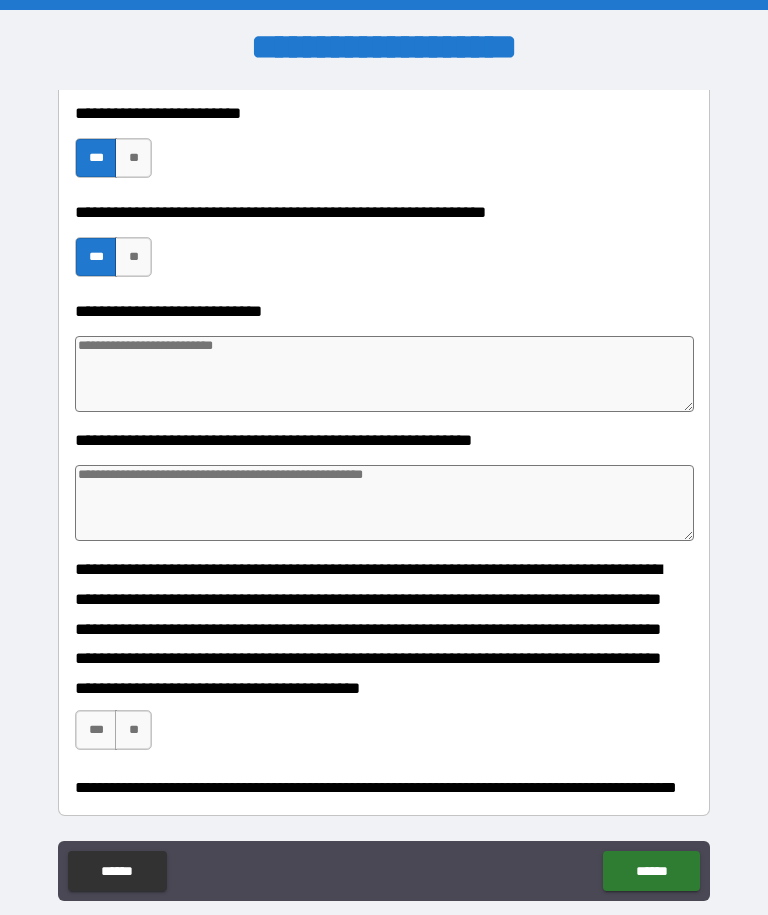 click on "***" at bounding box center [96, 730] 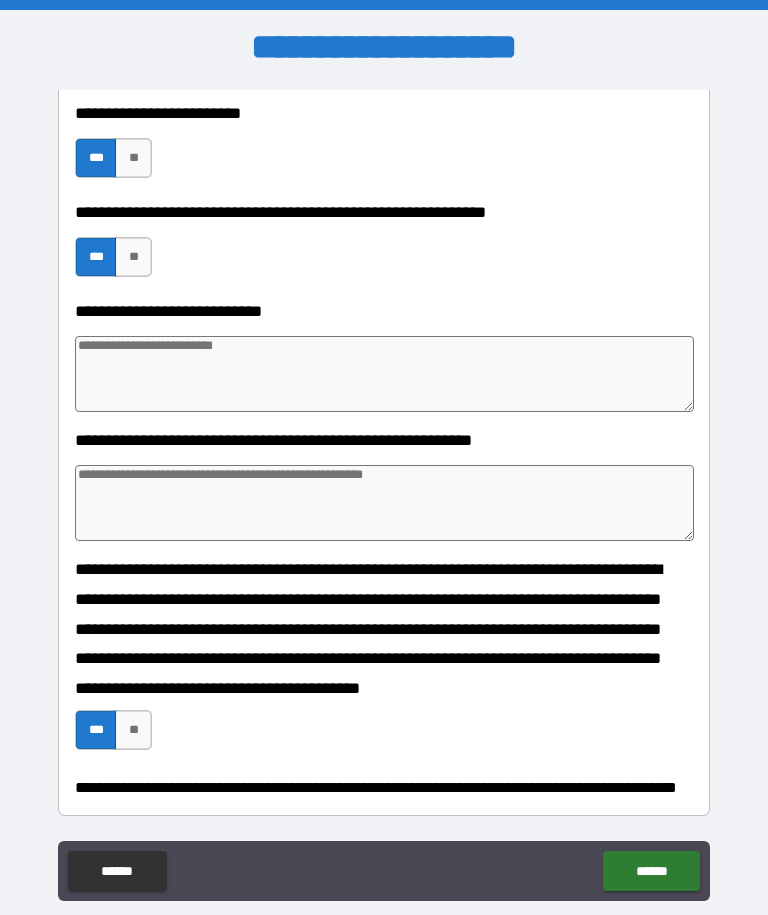 click on "******" at bounding box center (651, 871) 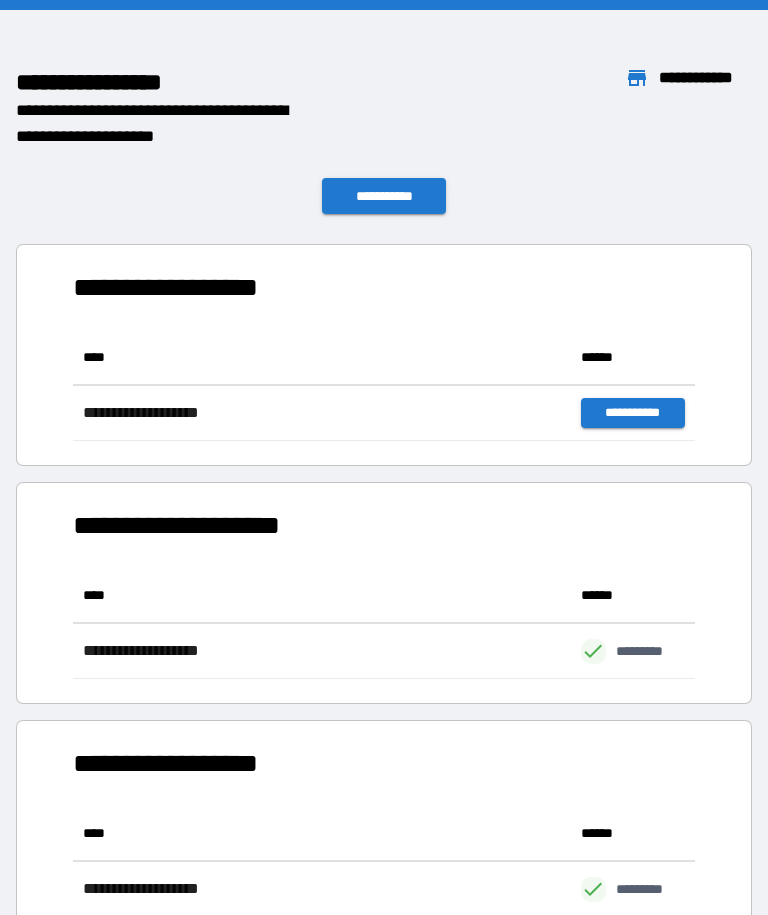 scroll, scrollTop: 111, scrollLeft: 622, axis: both 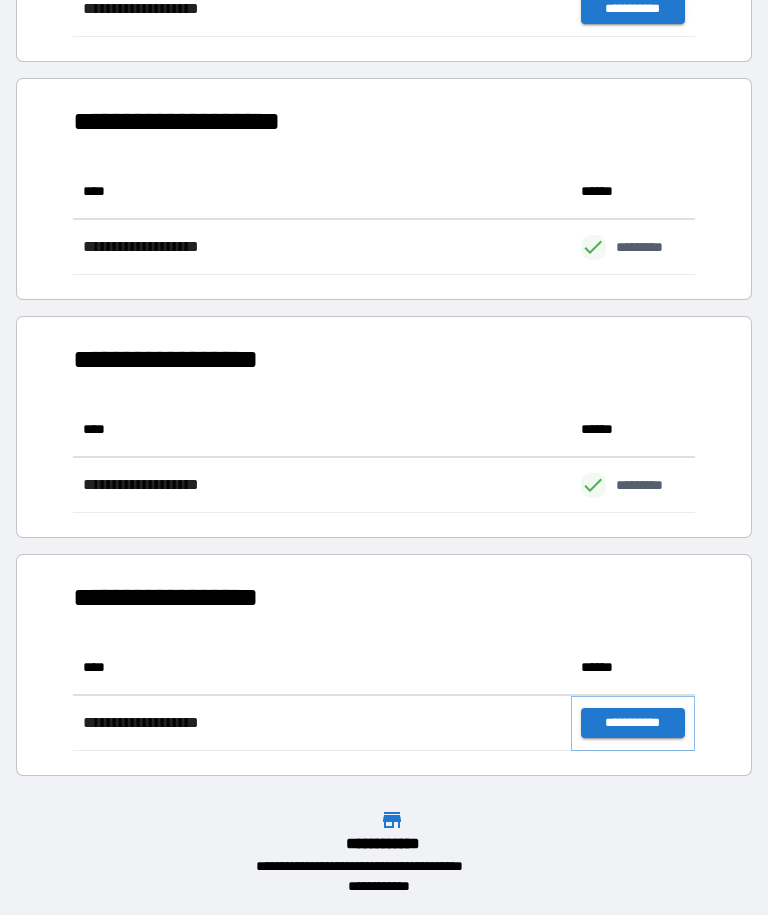 click on "**********" at bounding box center [633, 723] 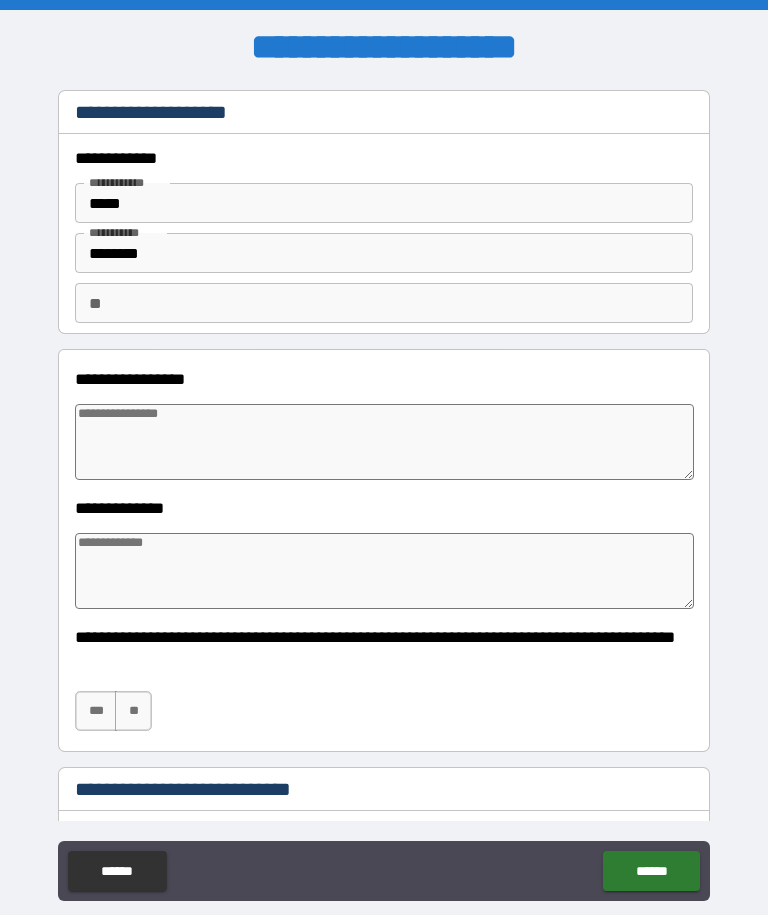 click at bounding box center (384, 442) 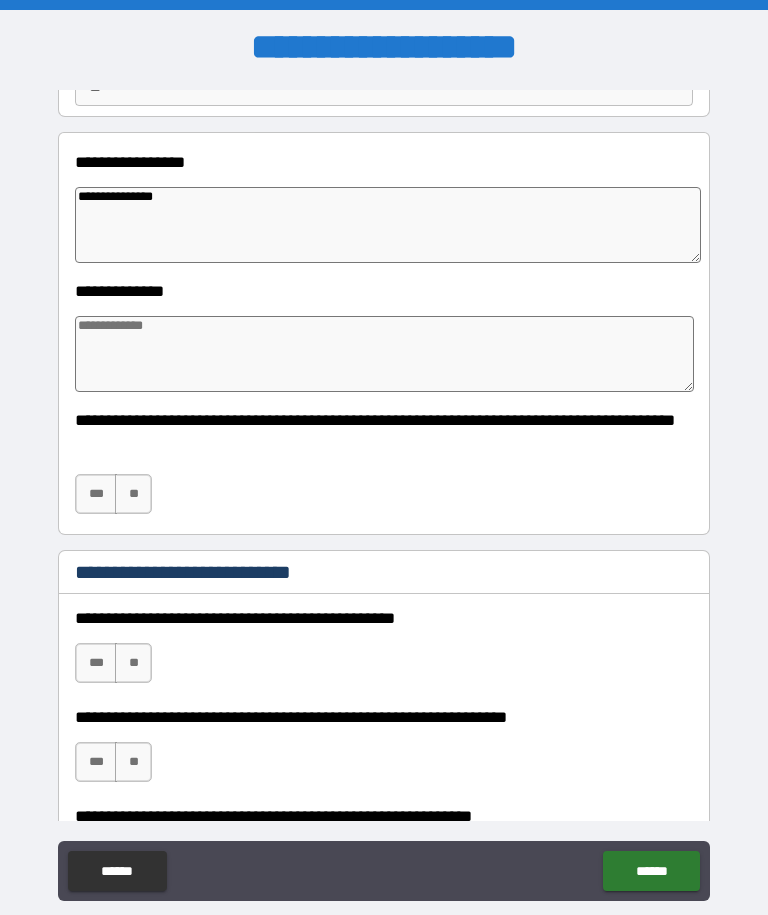 scroll, scrollTop: 223, scrollLeft: 0, axis: vertical 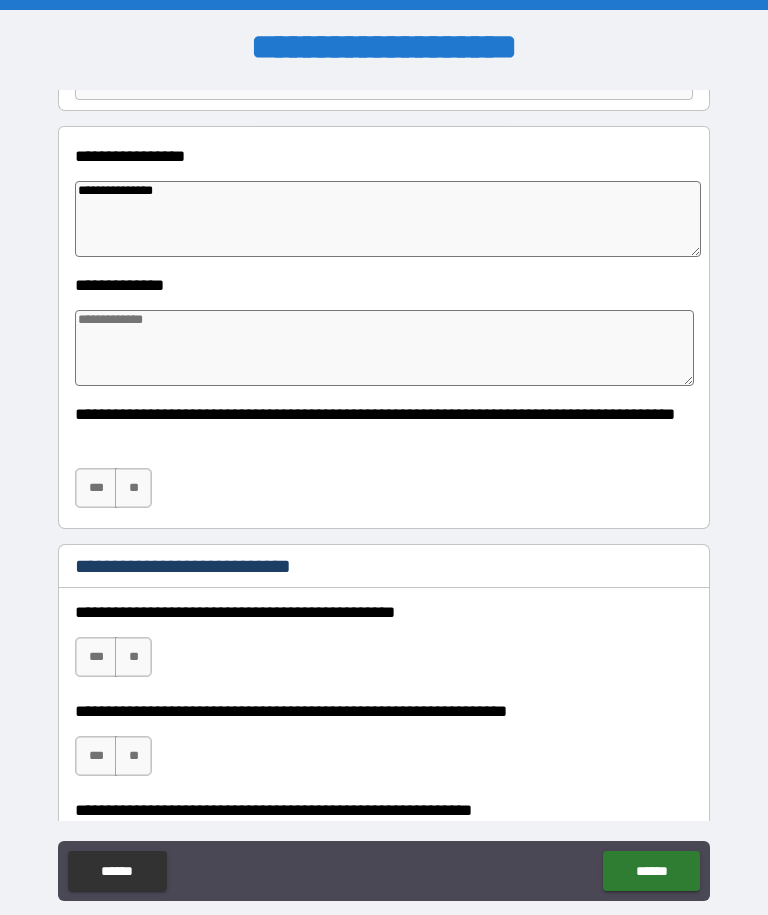 click at bounding box center [384, 348] 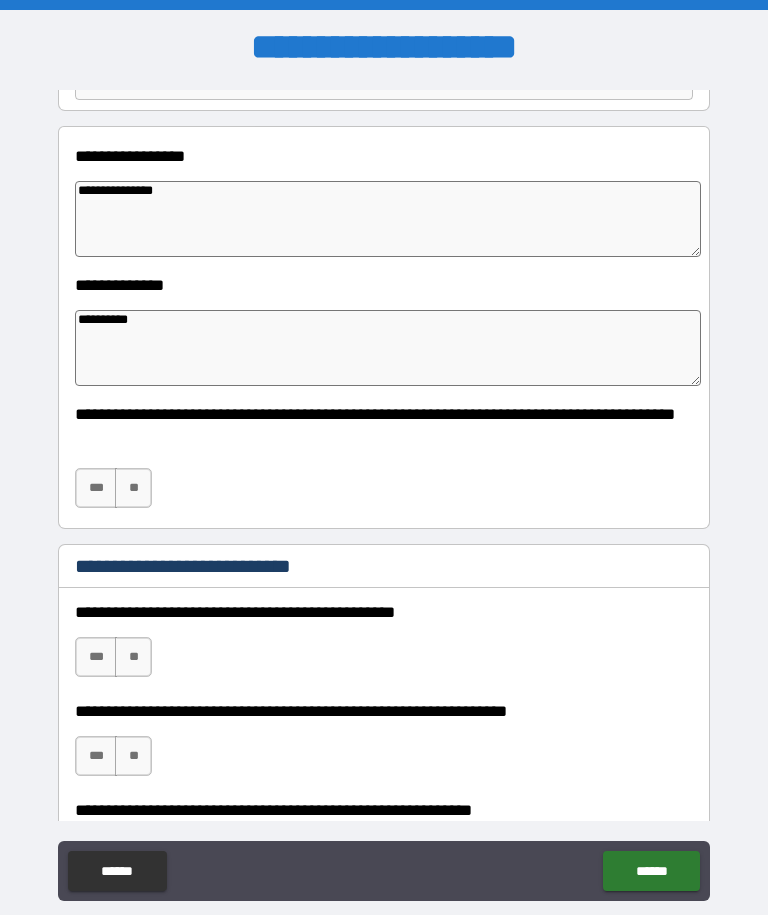 click on "**" at bounding box center (133, 488) 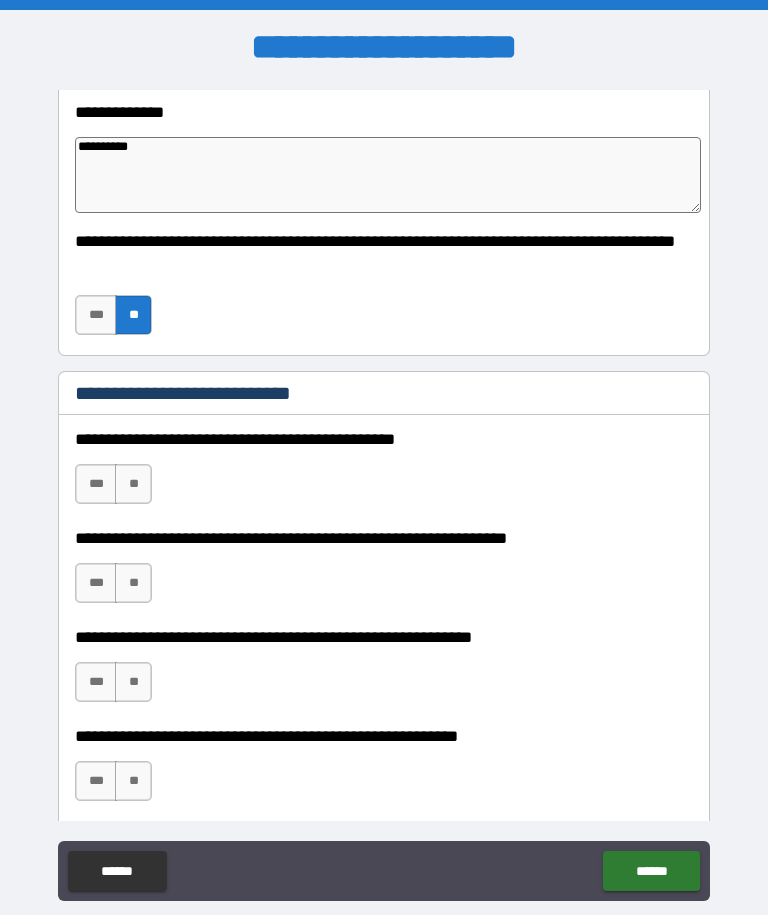 scroll, scrollTop: 395, scrollLeft: 0, axis: vertical 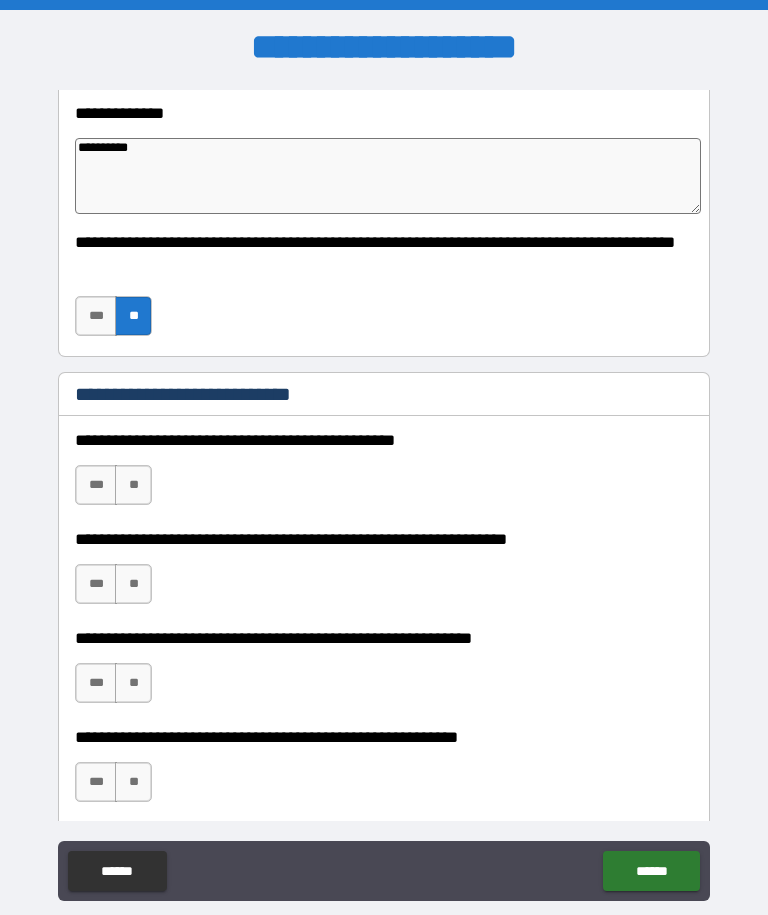 click on "***" at bounding box center (96, 485) 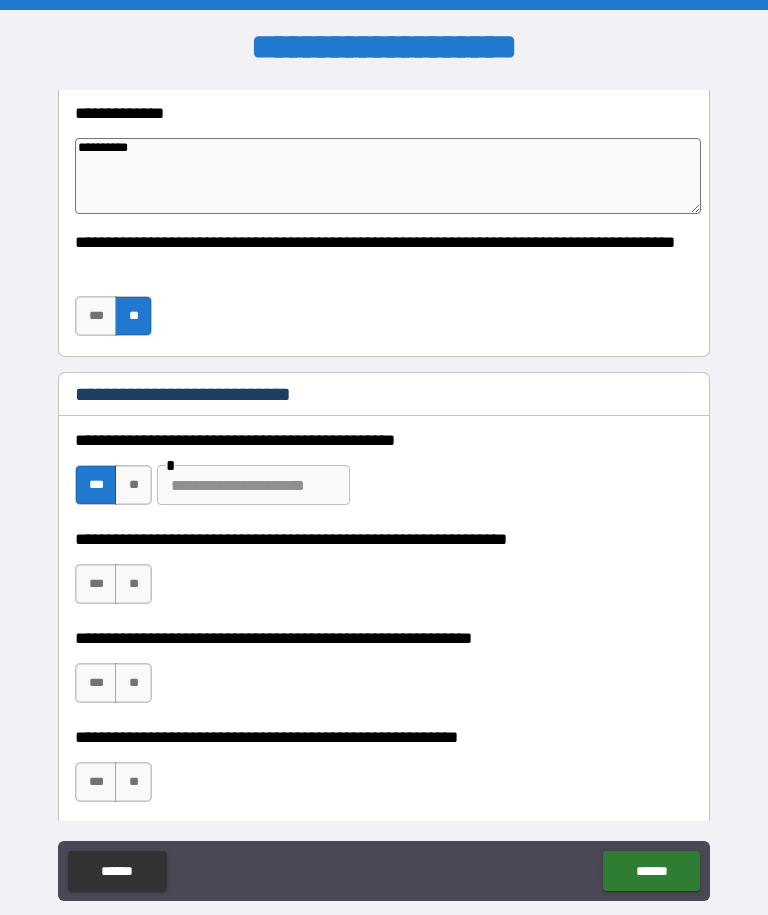 click at bounding box center (253, 485) 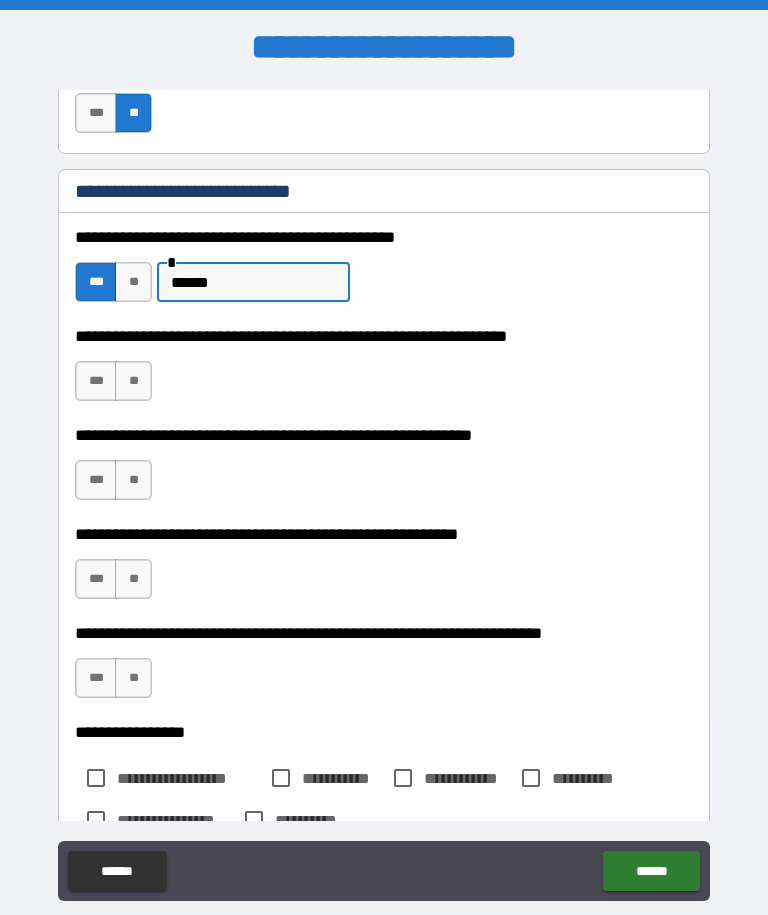 scroll, scrollTop: 599, scrollLeft: 0, axis: vertical 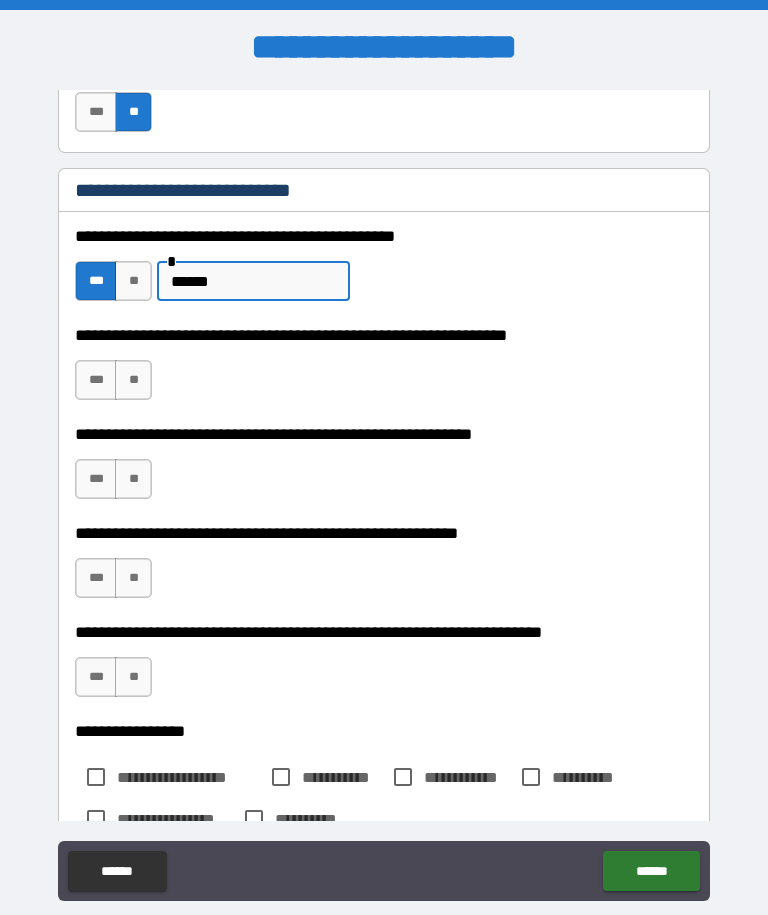 click on "***" at bounding box center [96, 380] 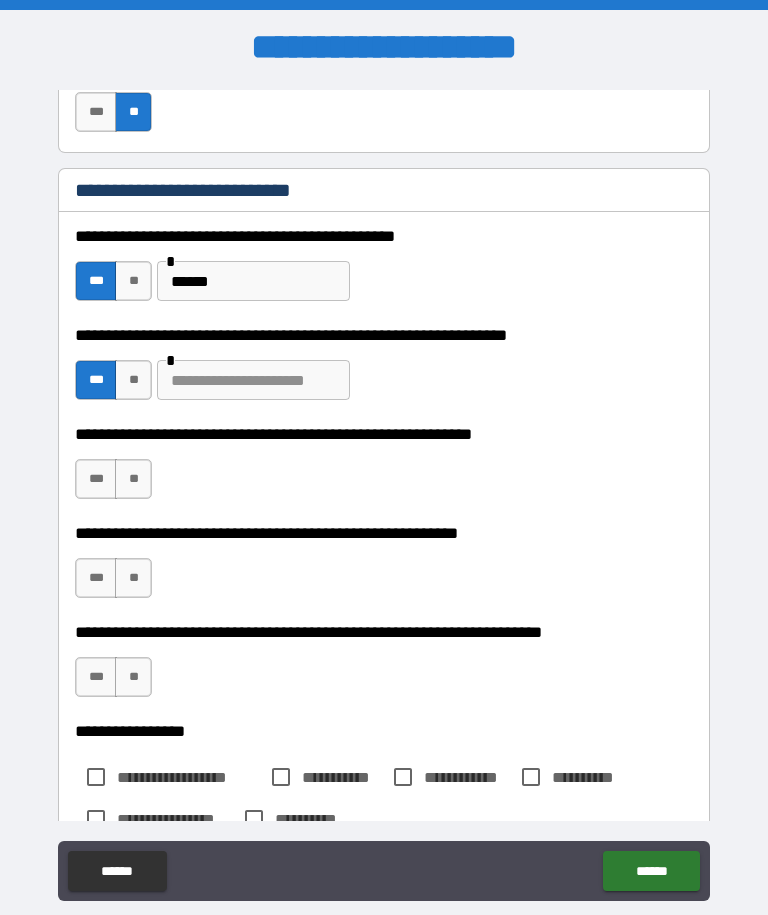 click at bounding box center [253, 380] 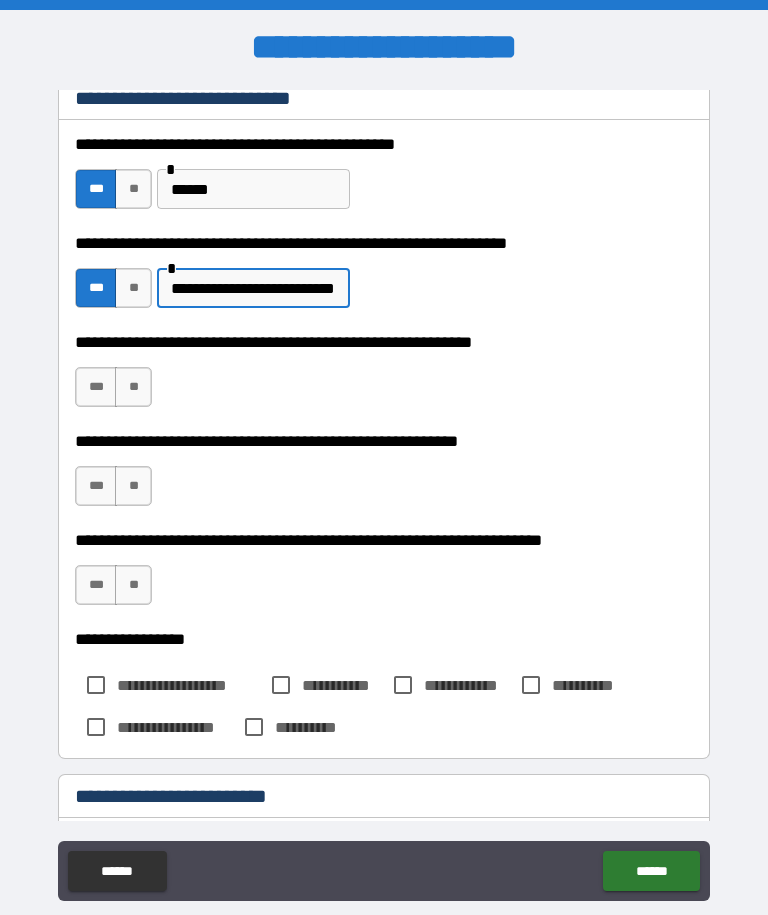 scroll, scrollTop: 693, scrollLeft: 0, axis: vertical 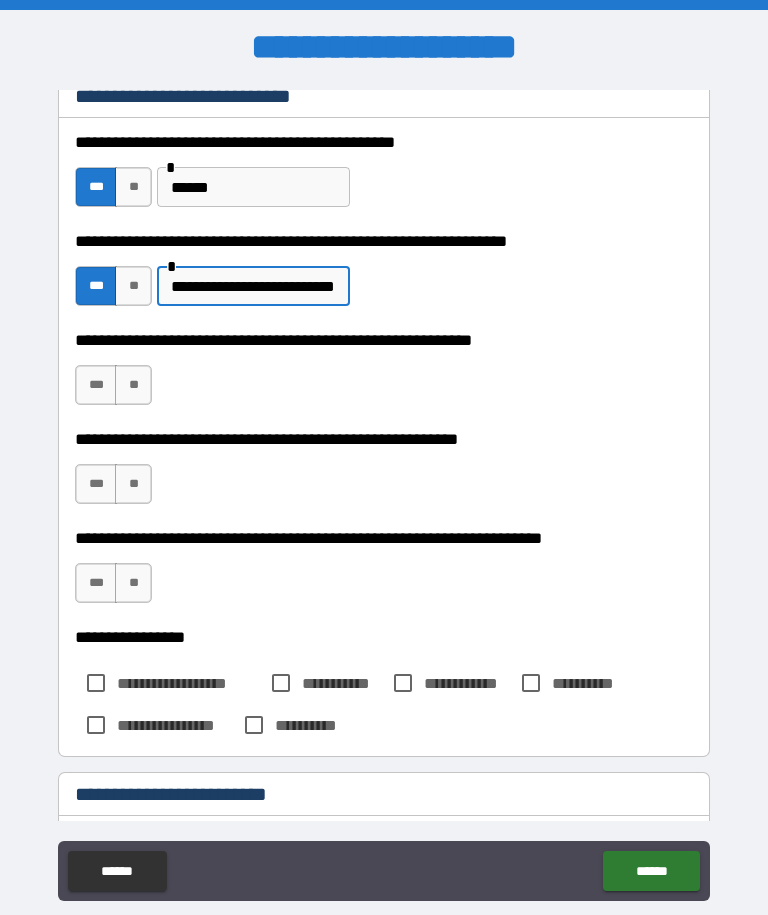 click on "**" at bounding box center (133, 385) 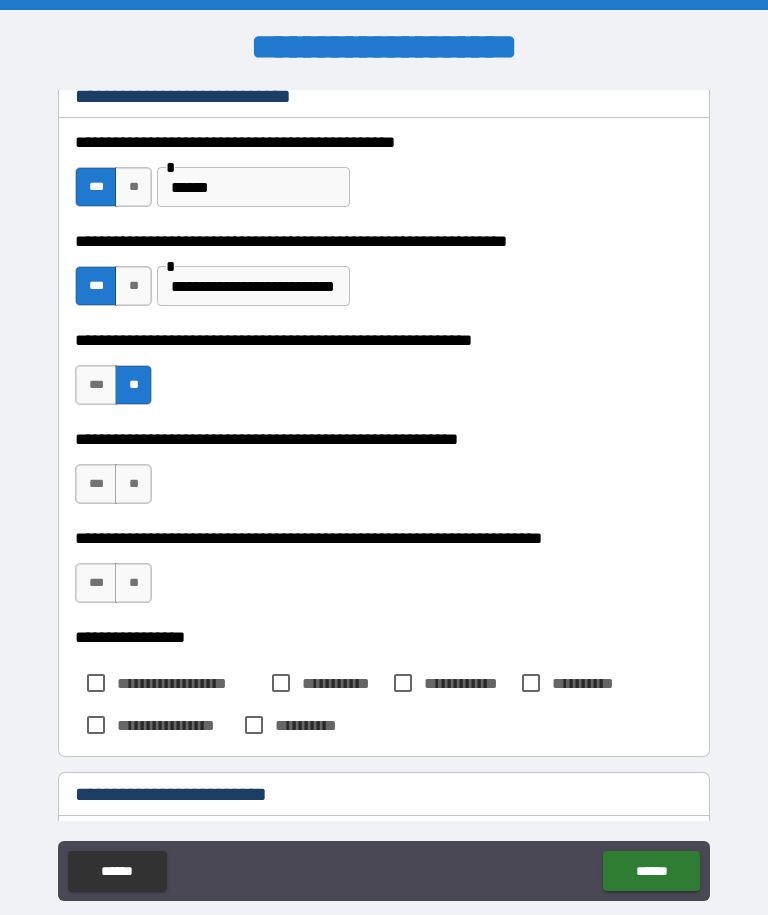 click on "**" at bounding box center (133, 484) 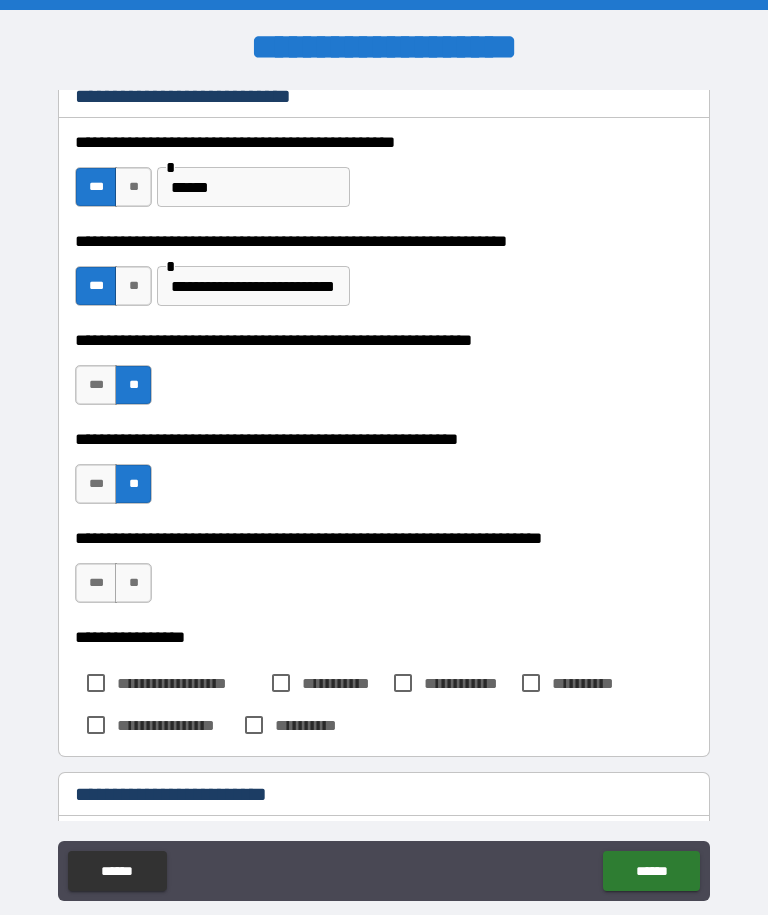 click on "**" at bounding box center (133, 583) 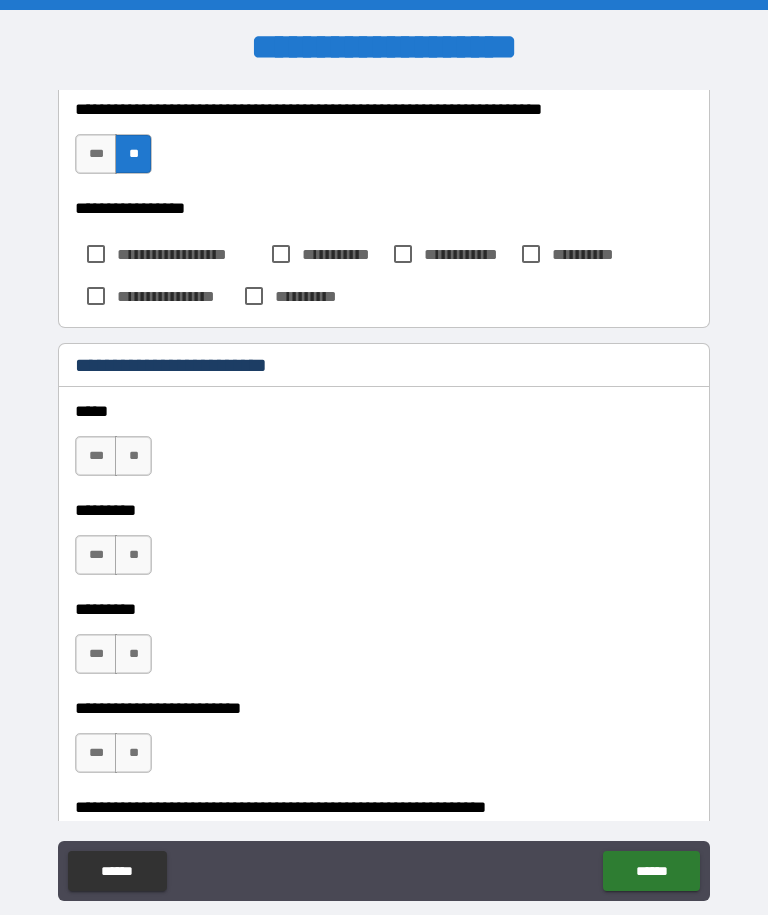 scroll, scrollTop: 1128, scrollLeft: 0, axis: vertical 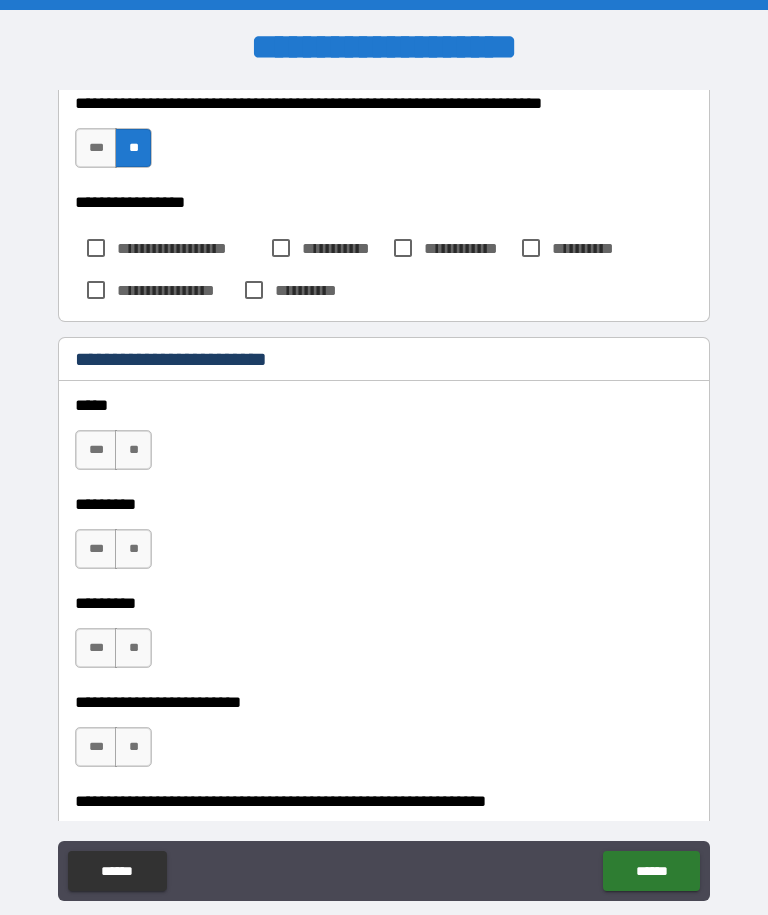 click on "***" at bounding box center (96, 450) 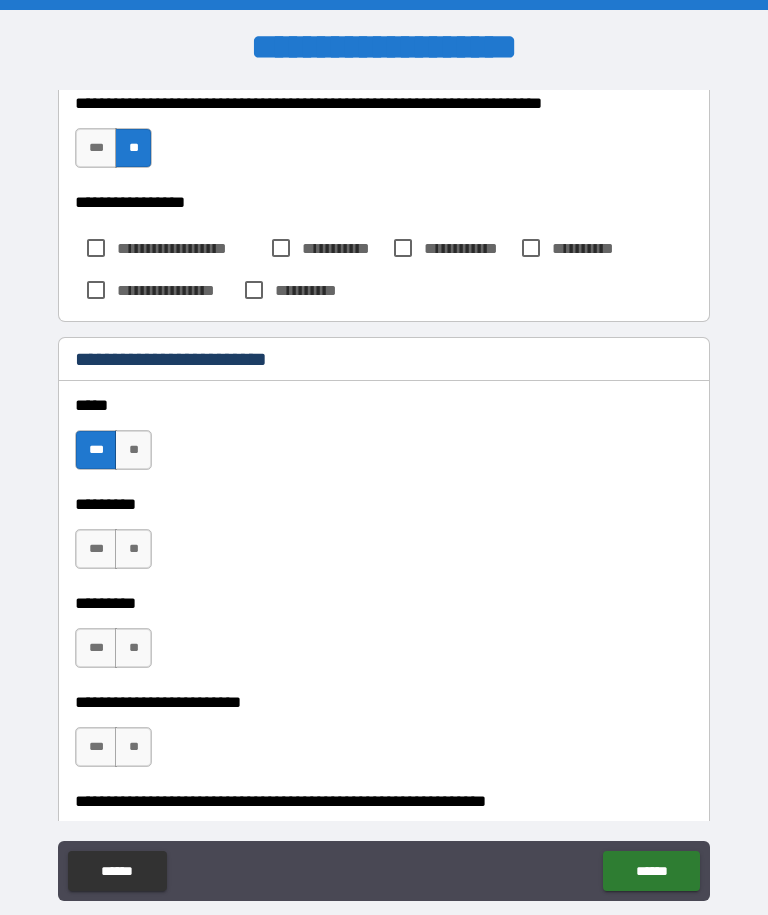 click on "***" at bounding box center [96, 549] 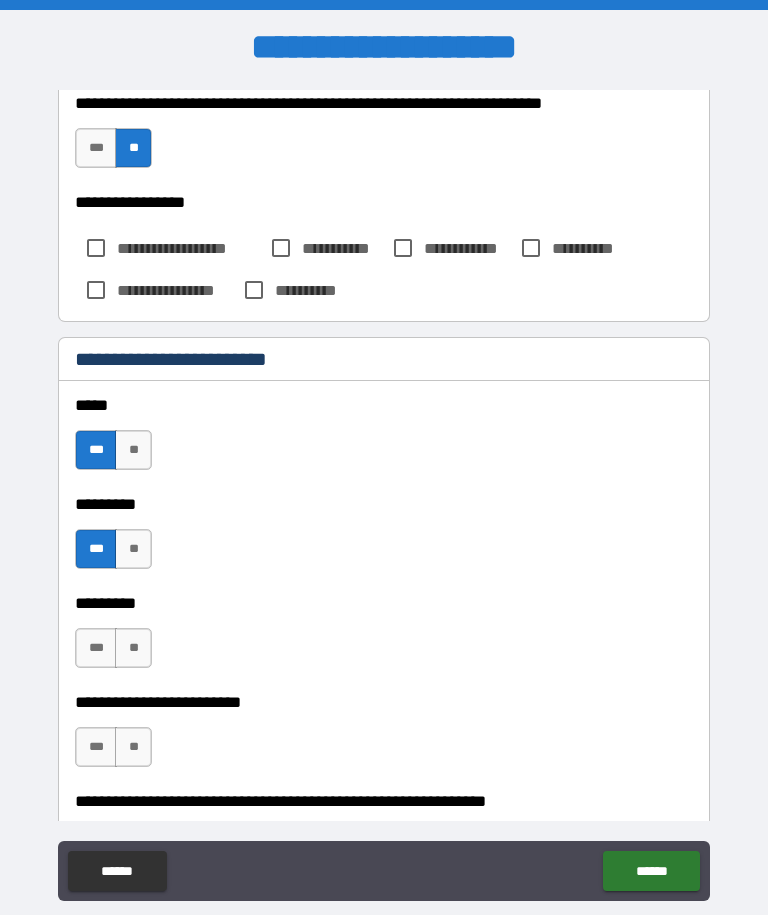 click on "***" at bounding box center (96, 648) 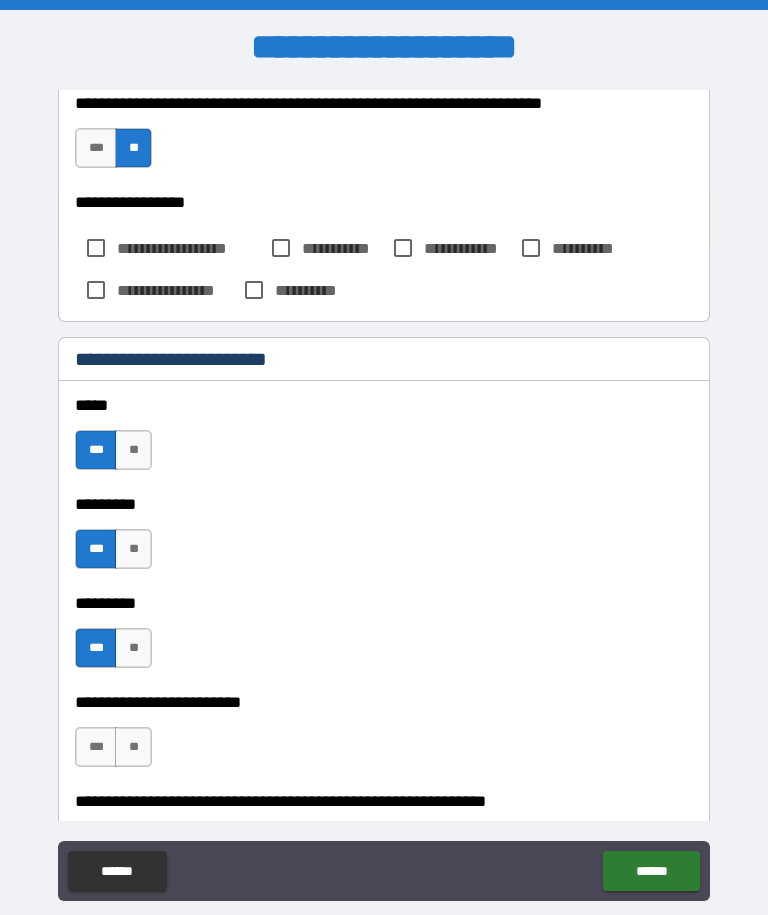 click on "***" at bounding box center [96, 747] 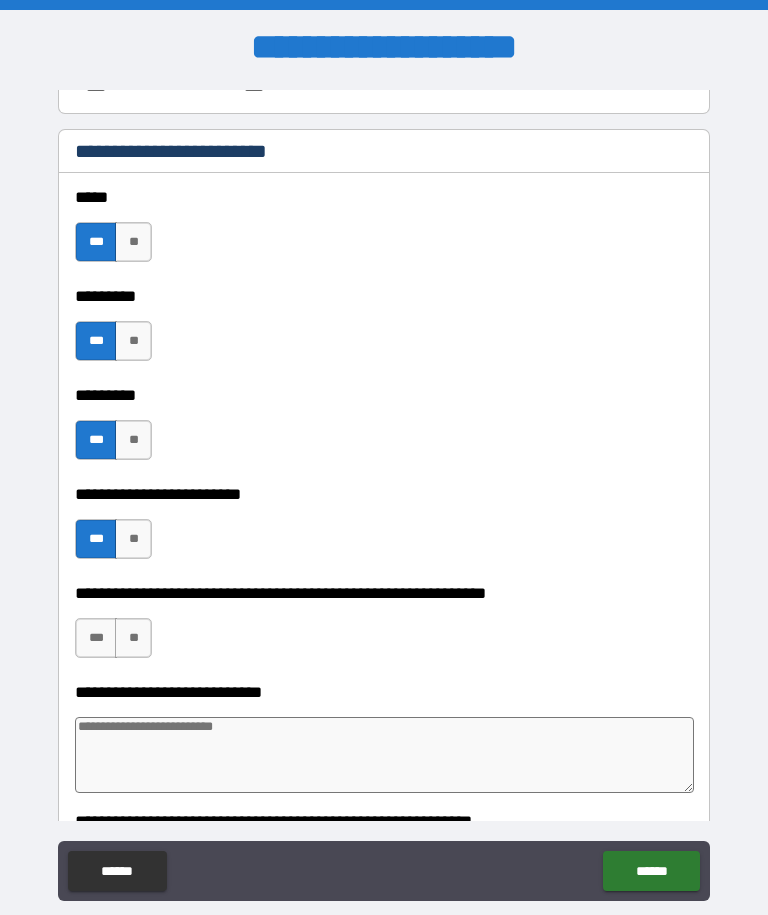 scroll, scrollTop: 1351, scrollLeft: 0, axis: vertical 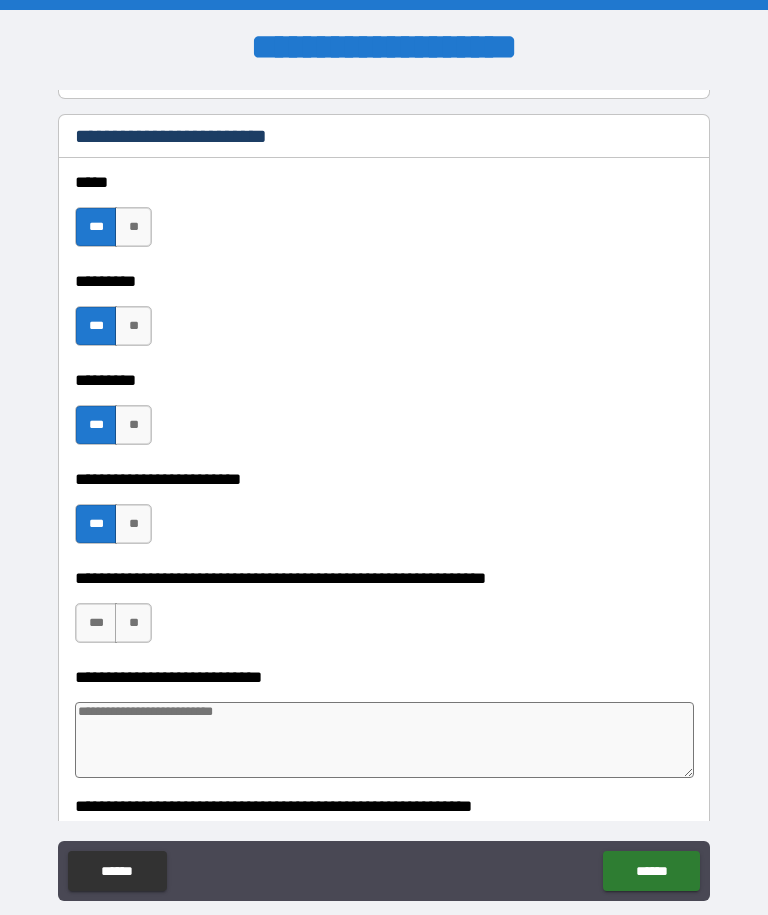 click on "***" at bounding box center (96, 623) 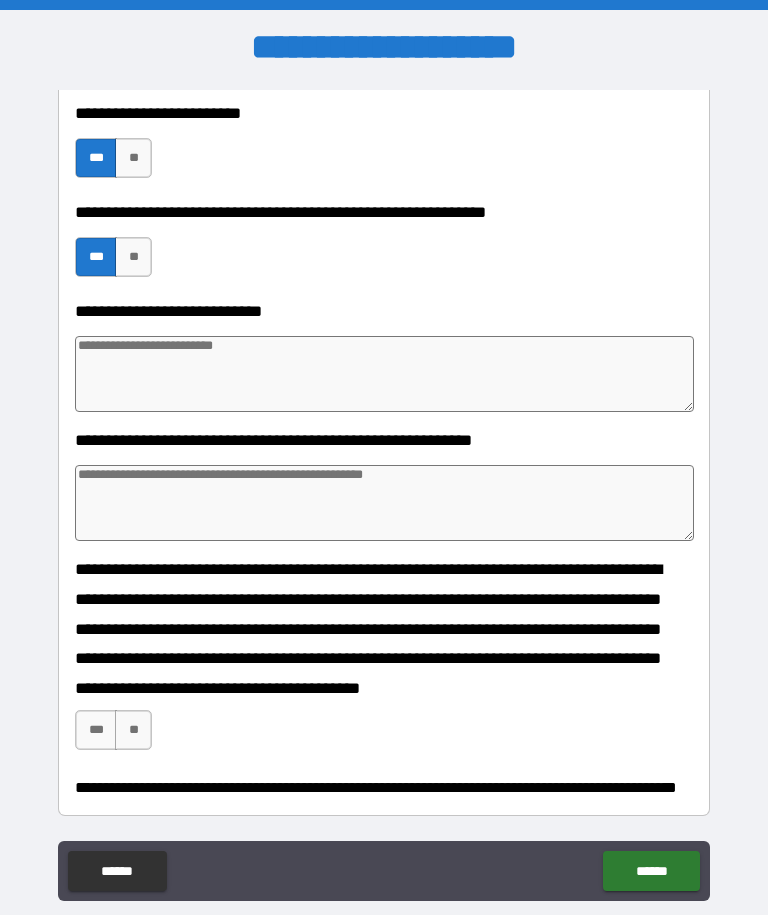 click on "***" at bounding box center [96, 730] 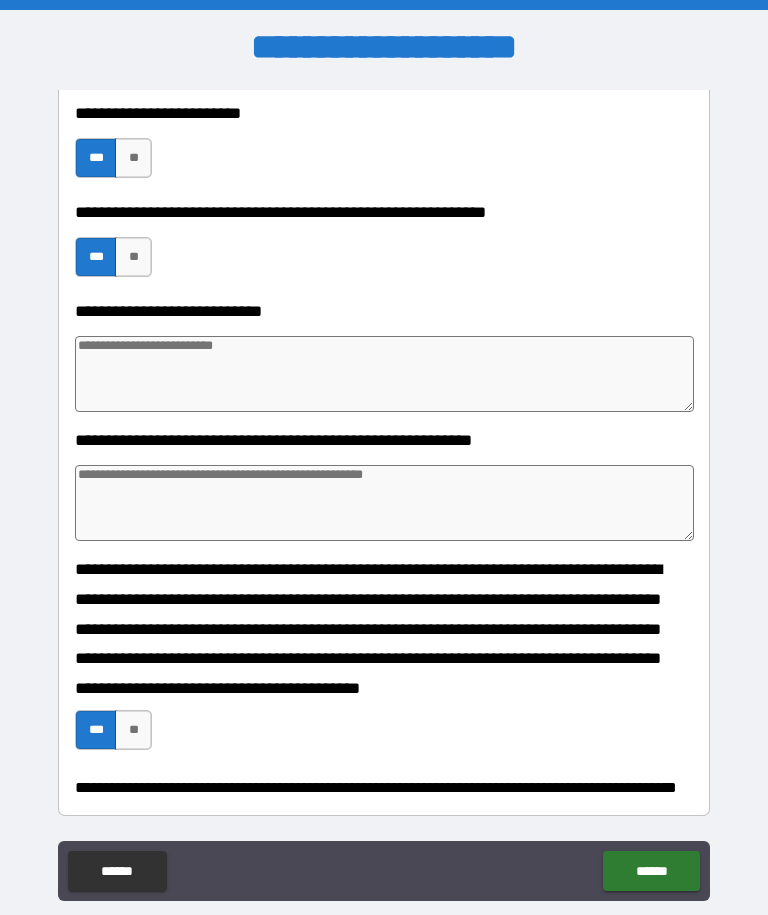 scroll, scrollTop: 1738, scrollLeft: 0, axis: vertical 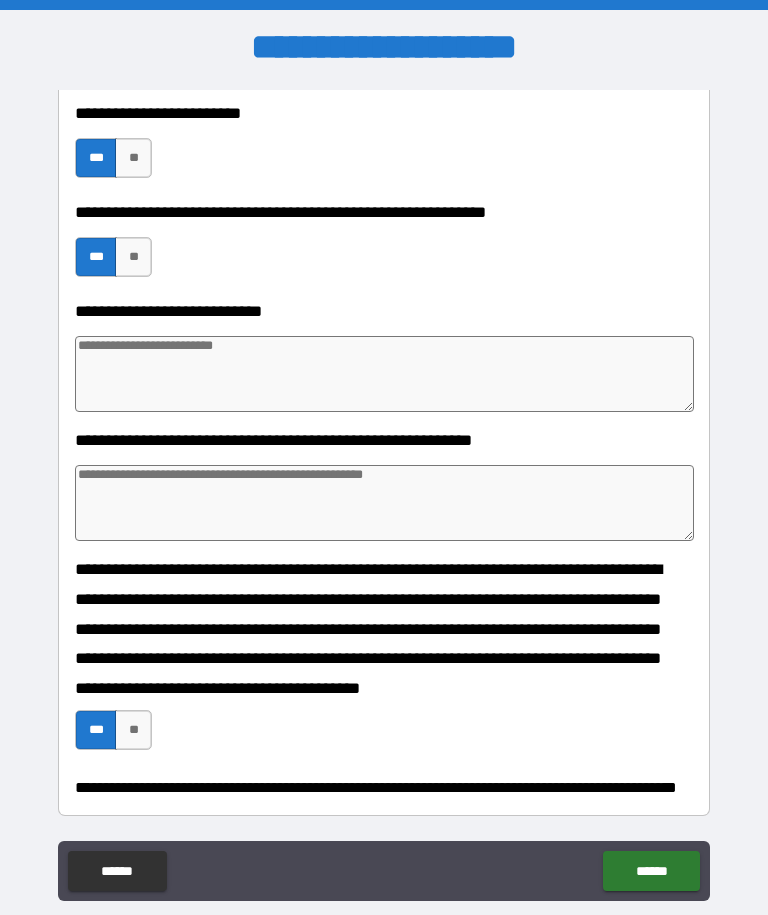 click on "******" at bounding box center [651, 871] 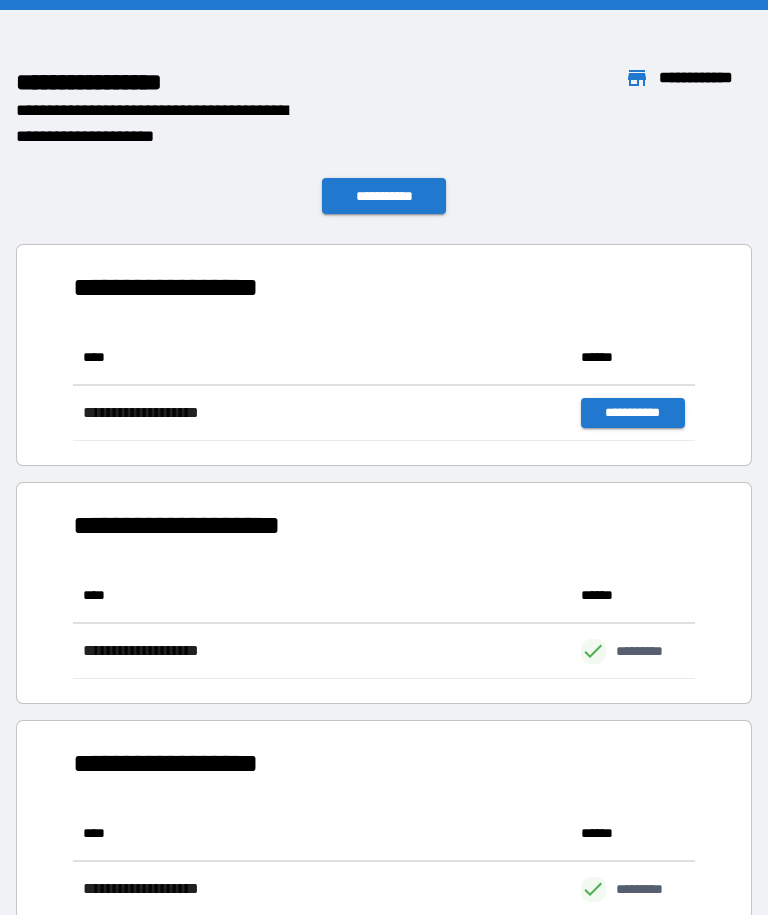 scroll, scrollTop: 111, scrollLeft: 622, axis: both 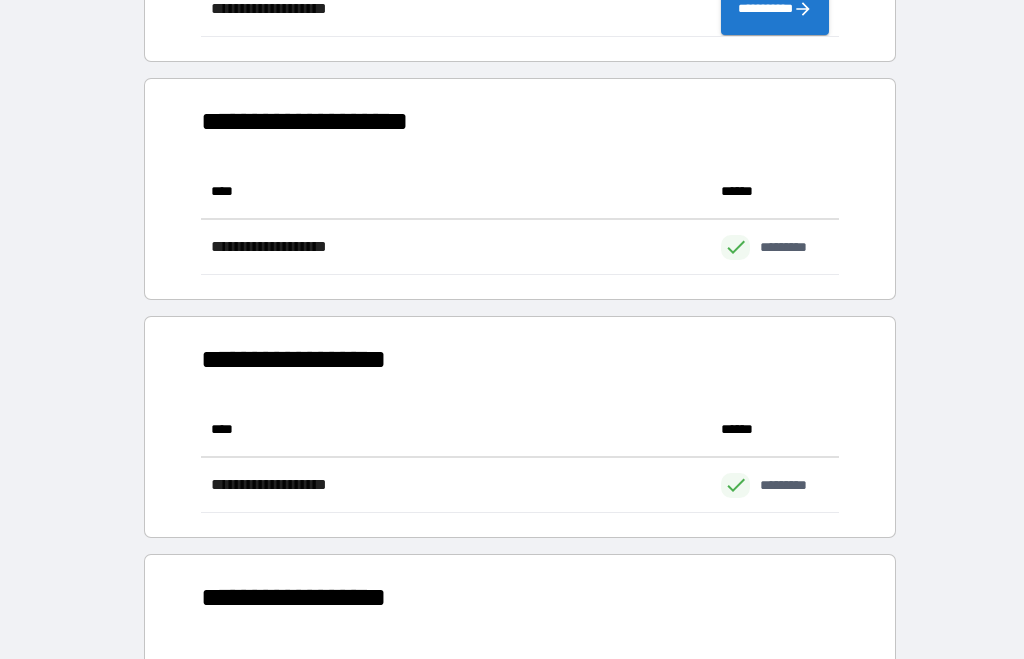click on "**********" at bounding box center (520, 597) 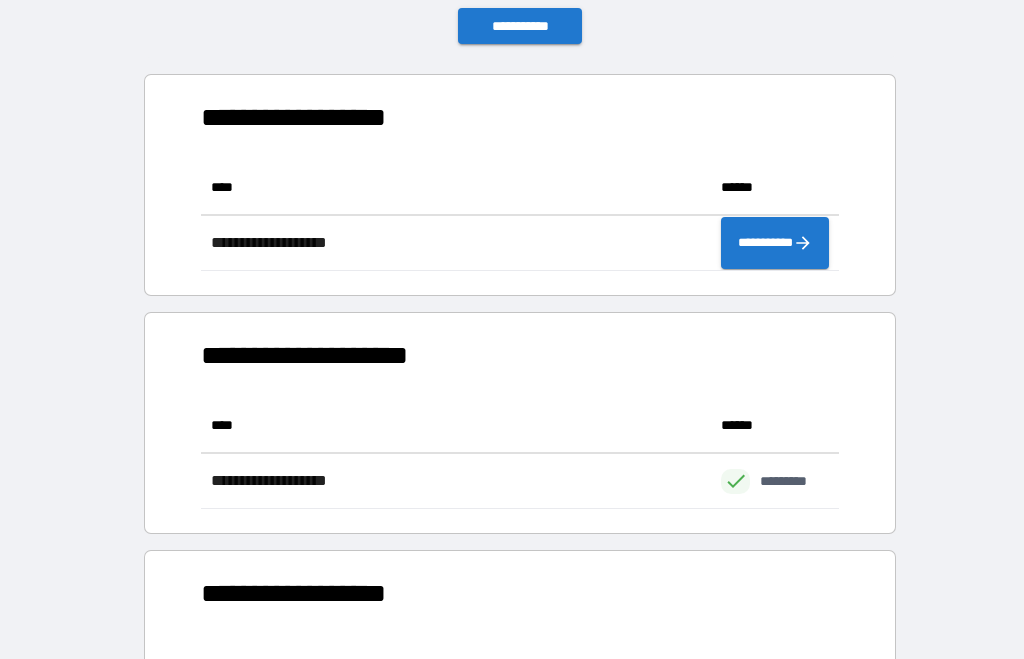 scroll, scrollTop: 162, scrollLeft: 0, axis: vertical 